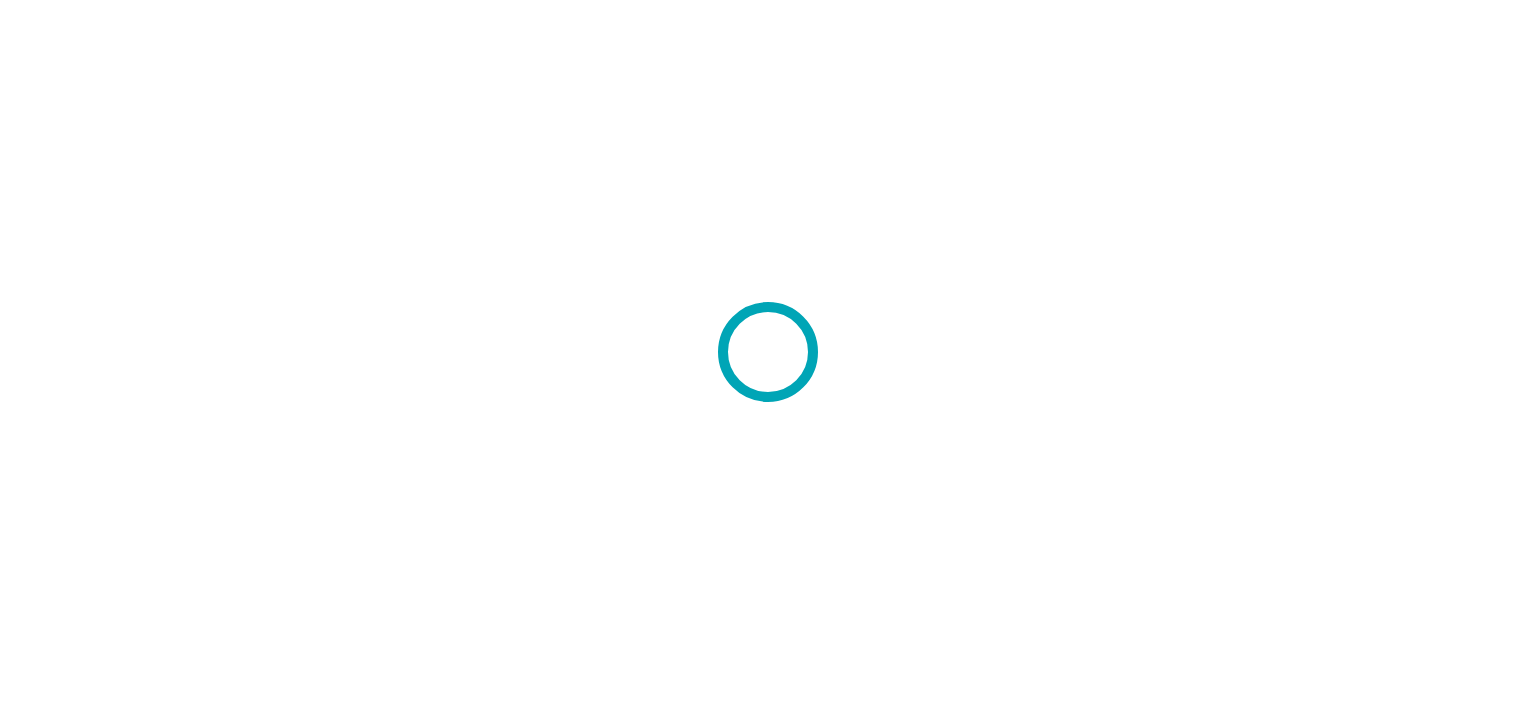scroll, scrollTop: 0, scrollLeft: 0, axis: both 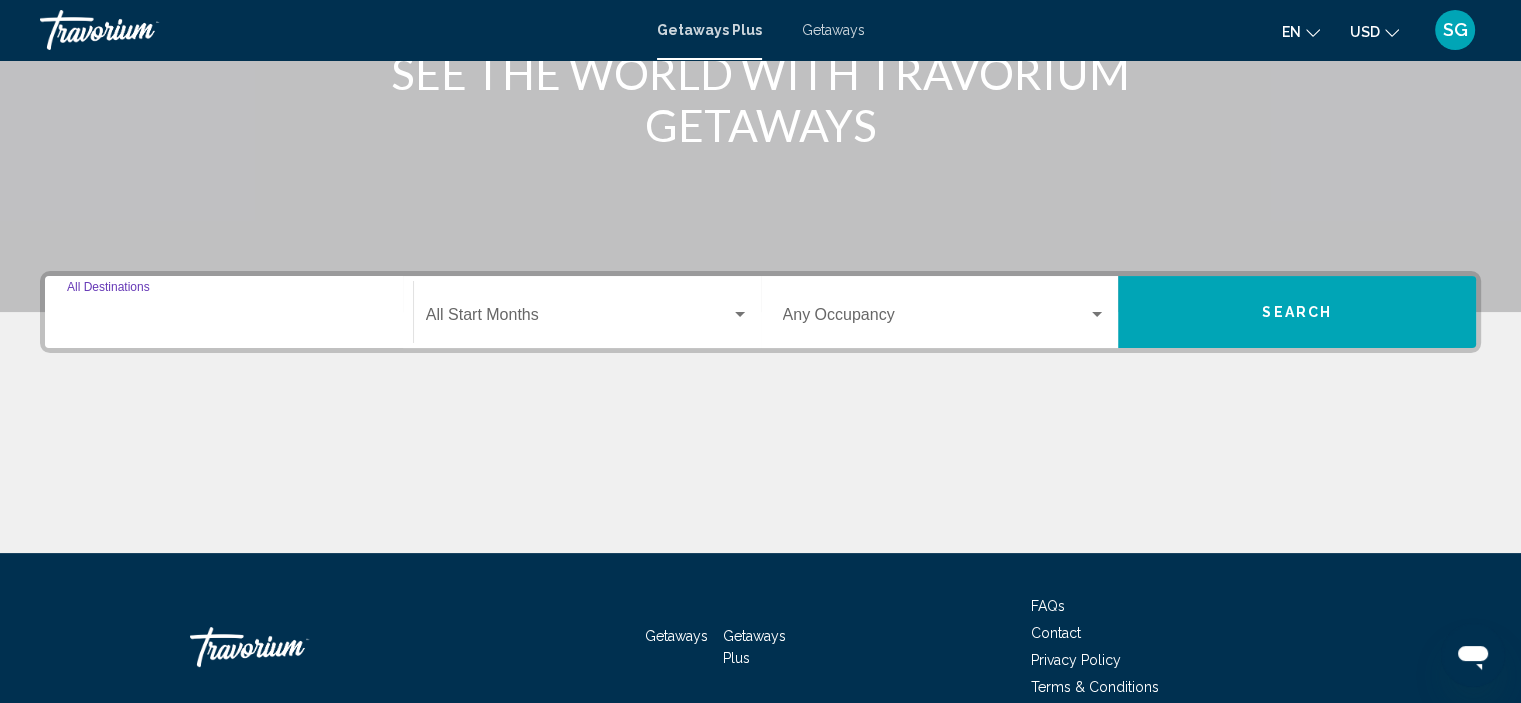 click on "Destination All Destinations" at bounding box center (229, 319) 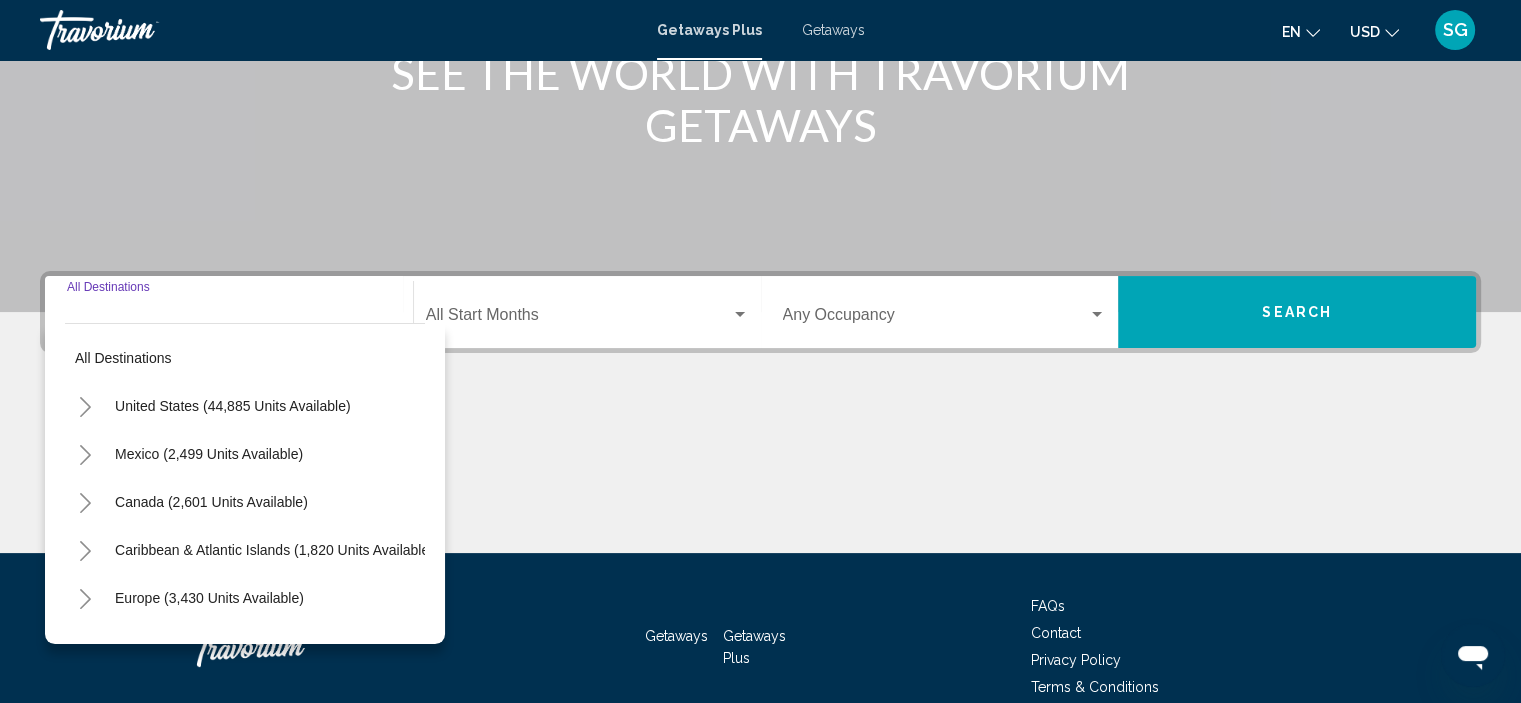 scroll, scrollTop: 382, scrollLeft: 0, axis: vertical 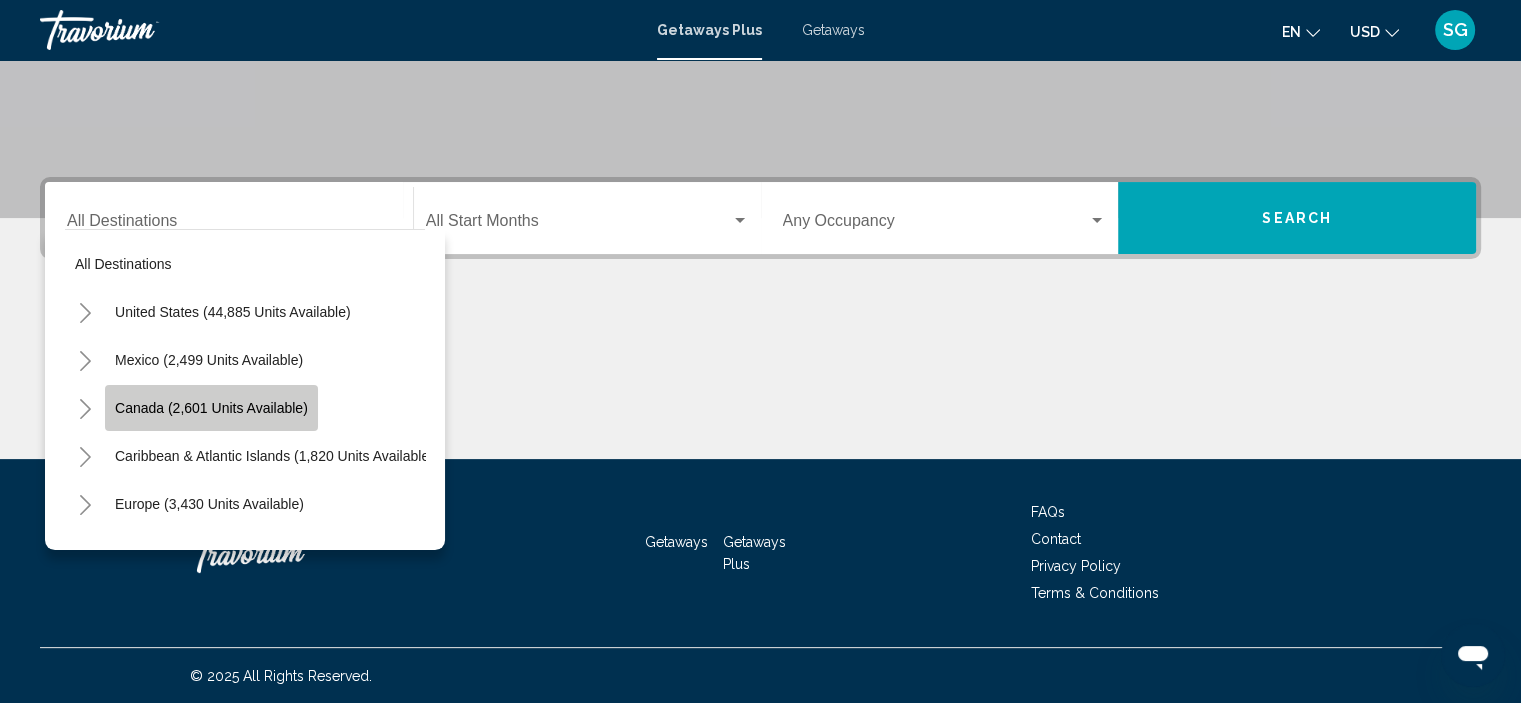 click on "Canada (2,601 units available)" 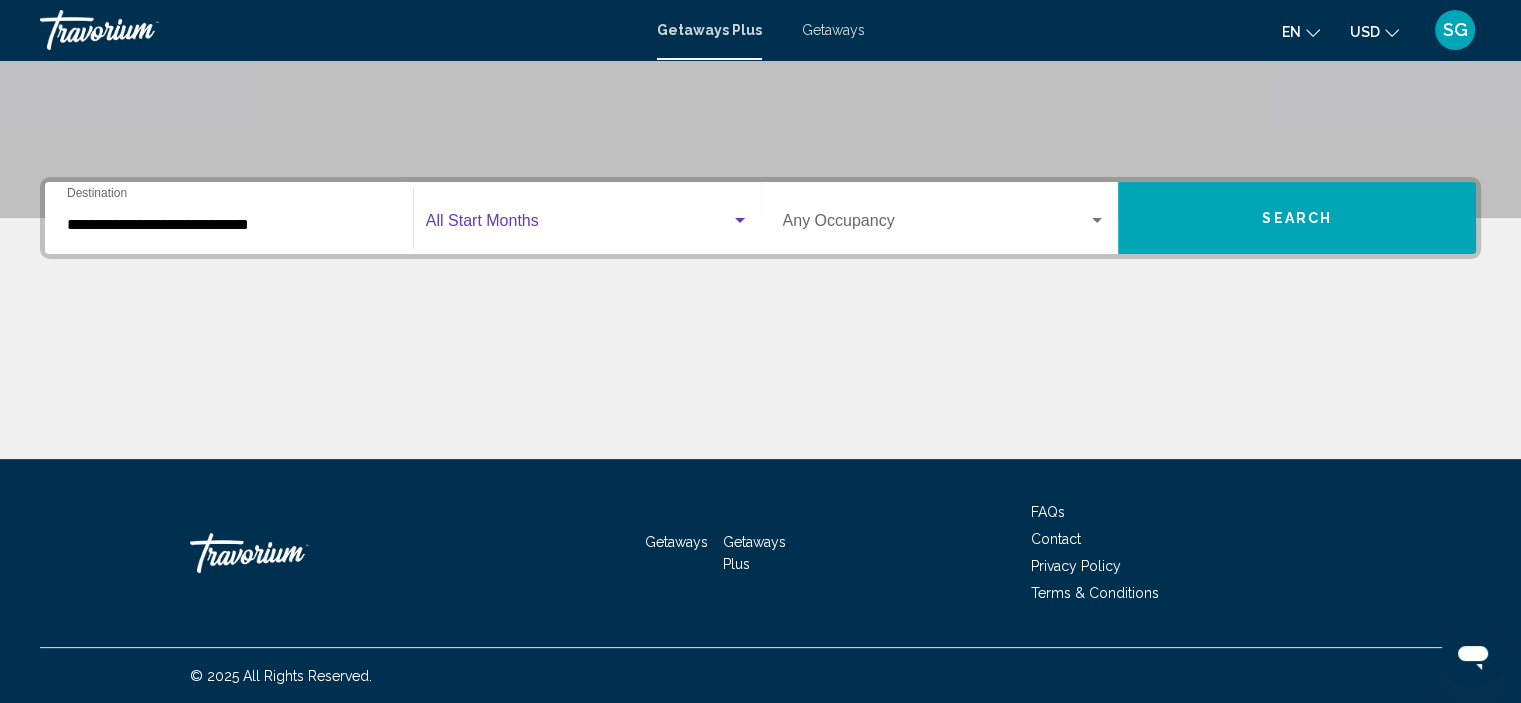 click at bounding box center (578, 225) 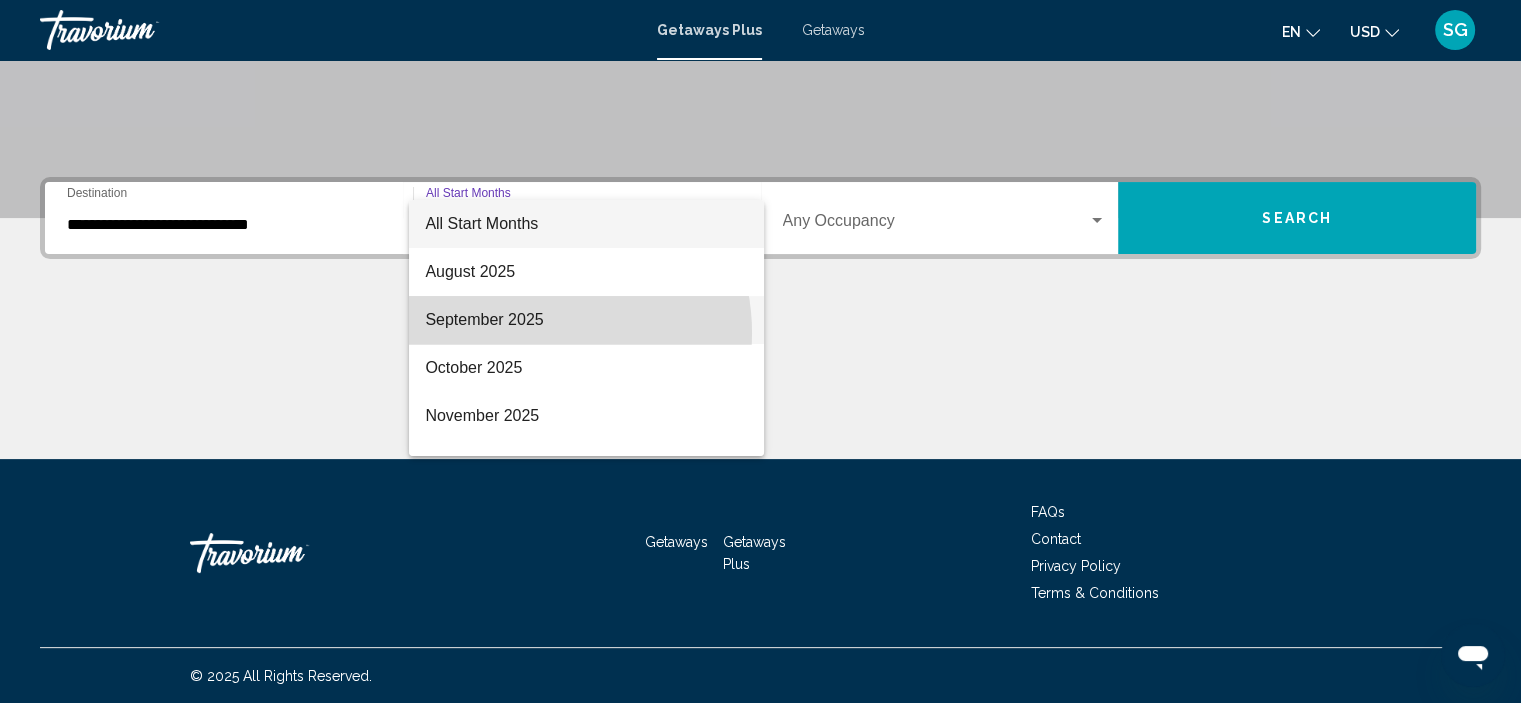 click on "September 2025" at bounding box center [586, 320] 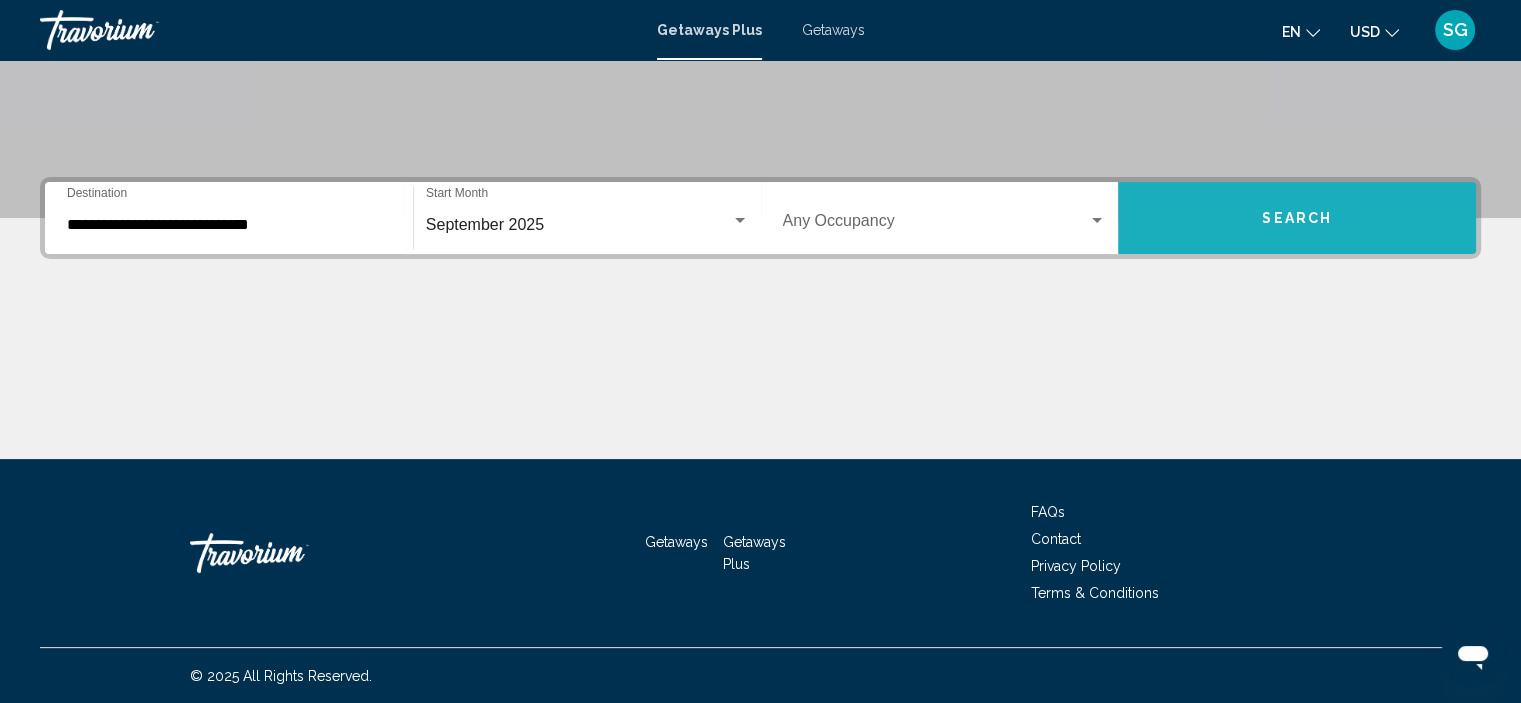 click on "Search" at bounding box center [1297, 218] 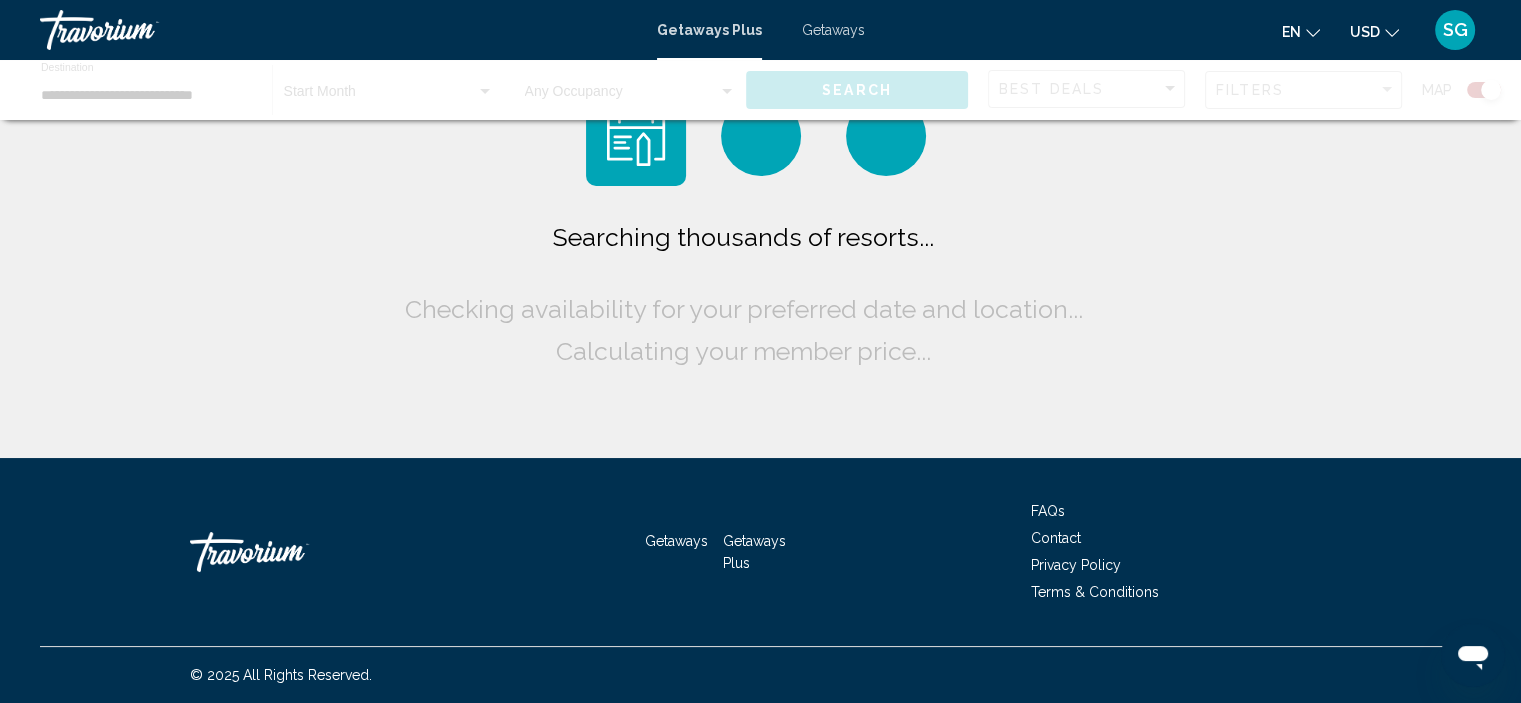 scroll, scrollTop: 0, scrollLeft: 0, axis: both 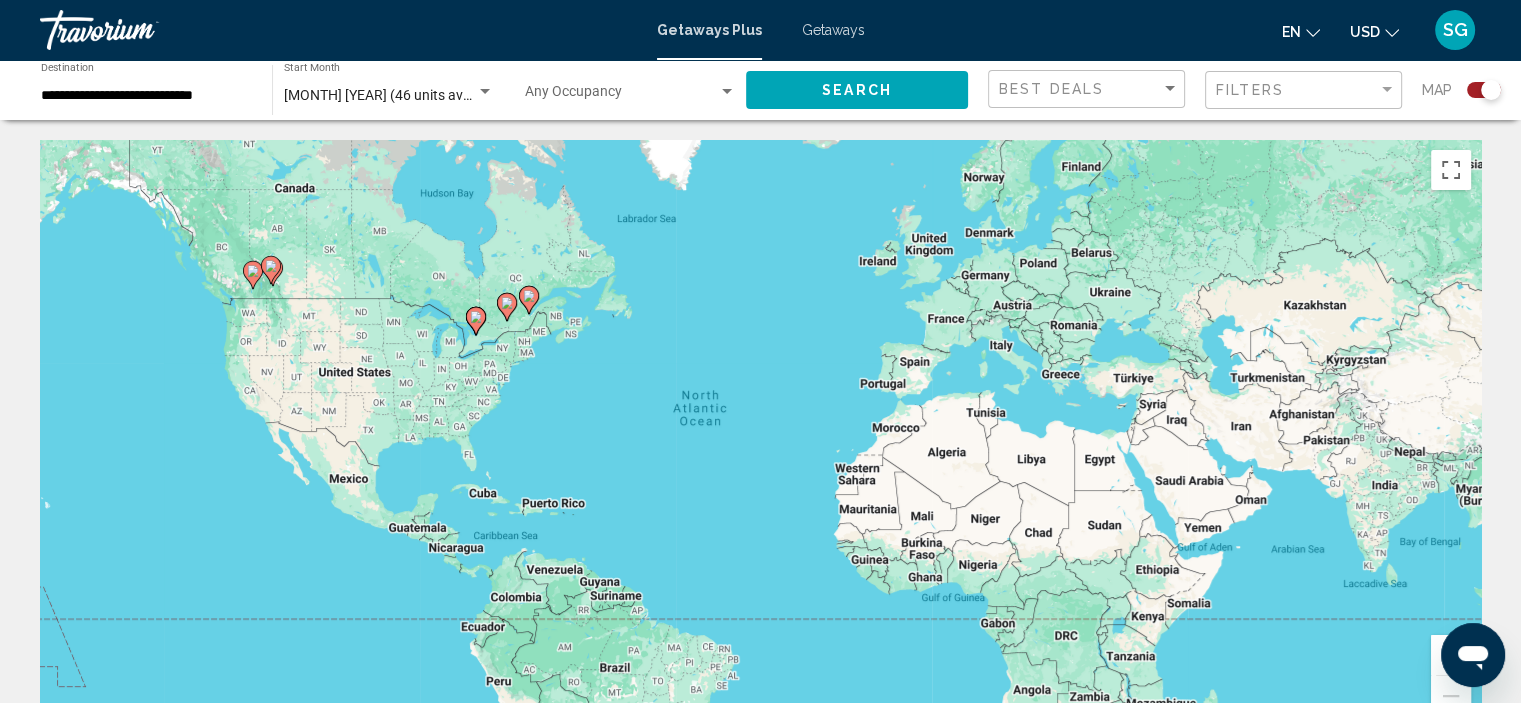 click 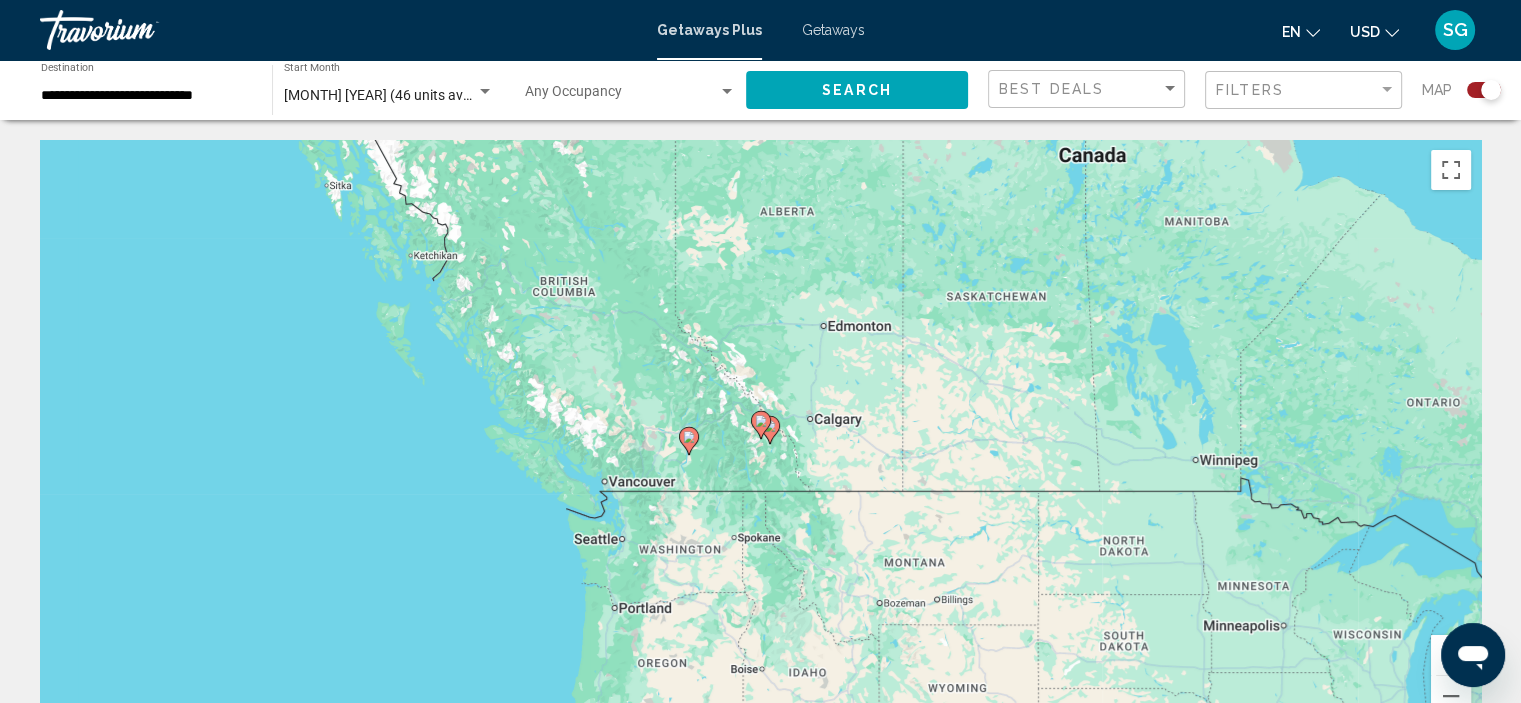 click 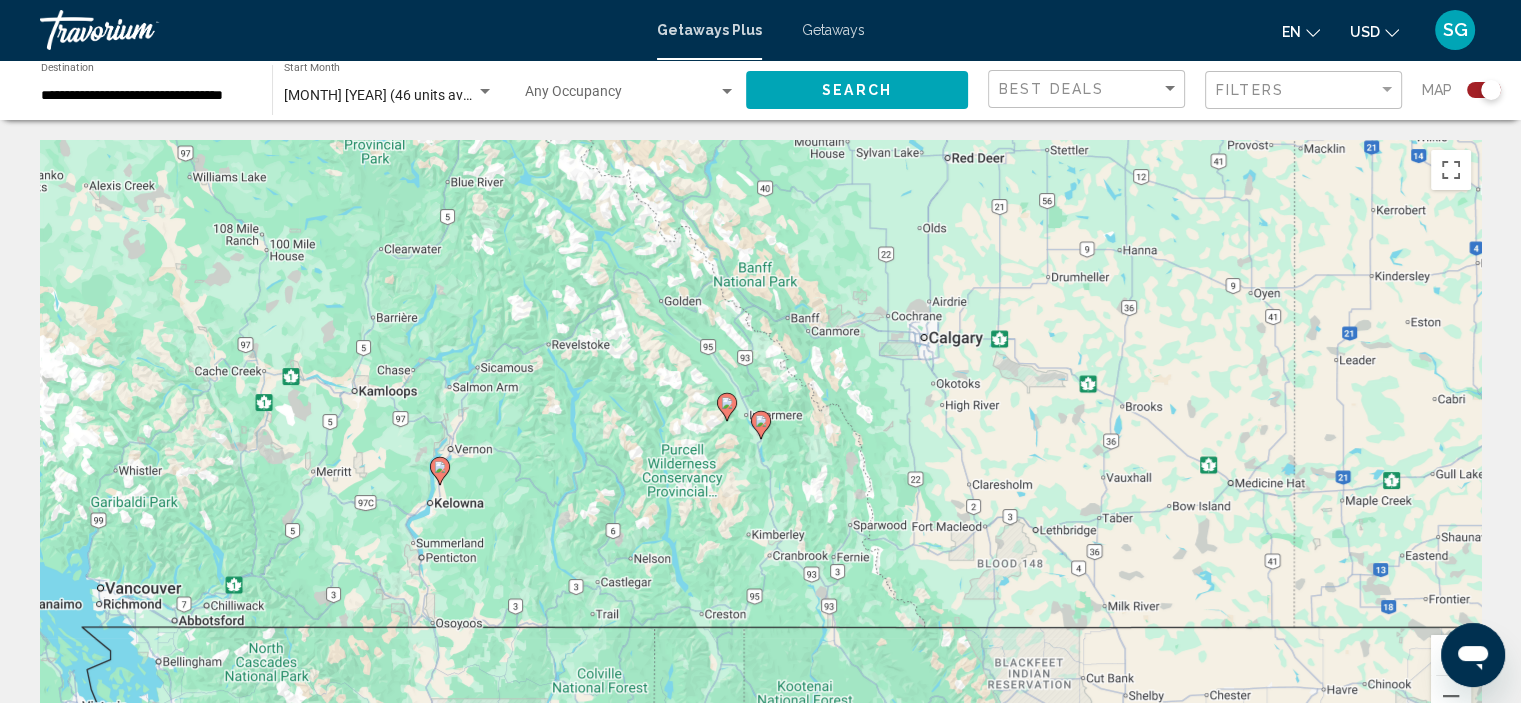 click on "To activate drag with keyboard, press Alt + Enter. Once in keyboard drag state, use the arrow keys to move the marker. To complete the drag, press the Enter key. To cancel, press Escape." at bounding box center [760, 440] 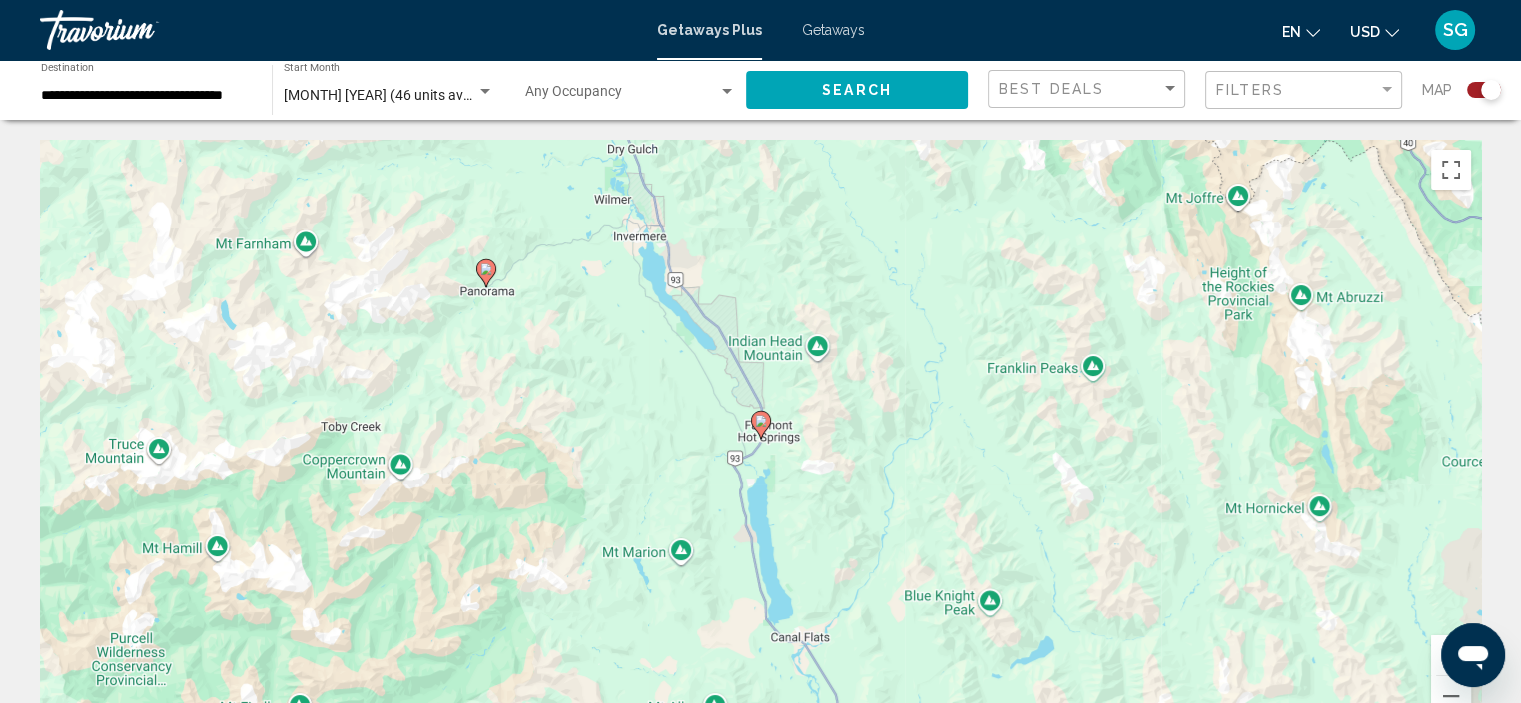 click 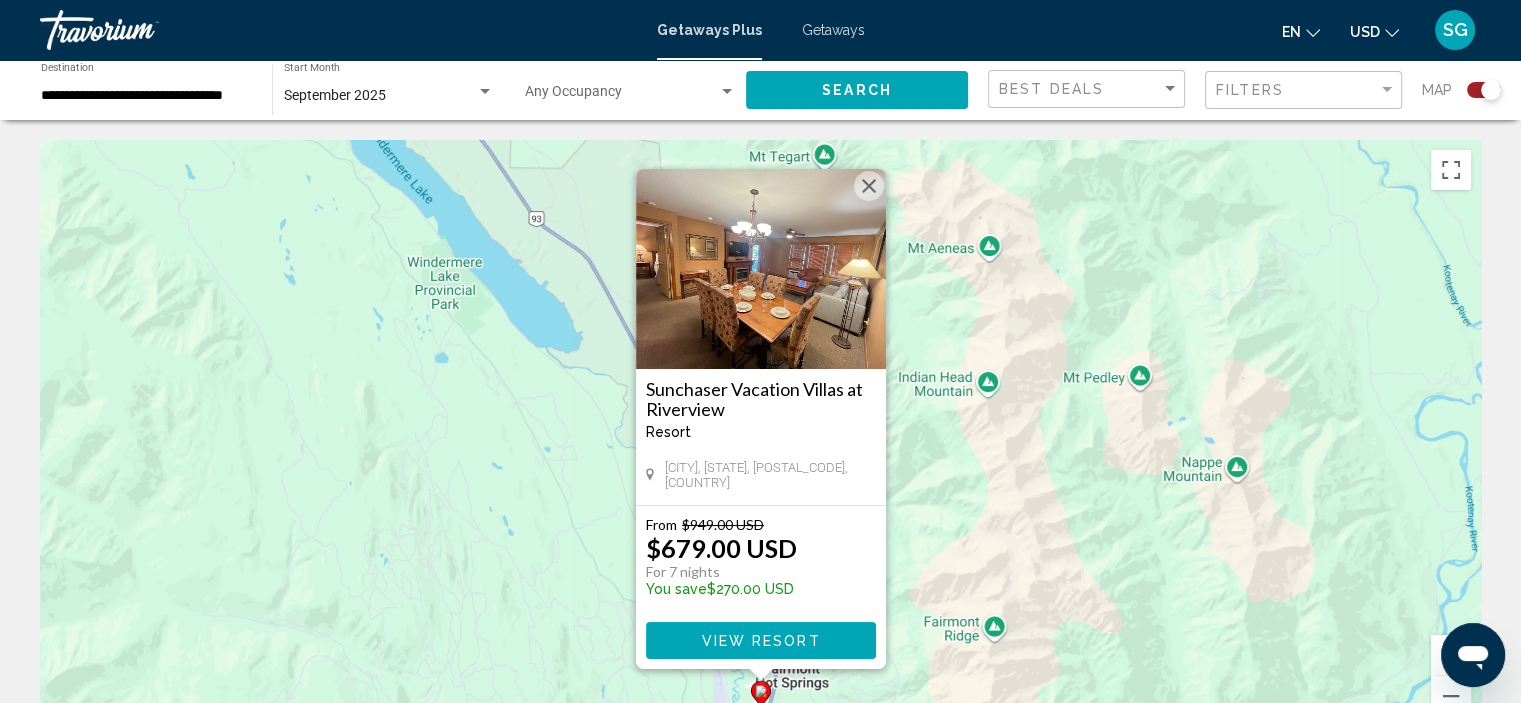 click at bounding box center [869, 186] 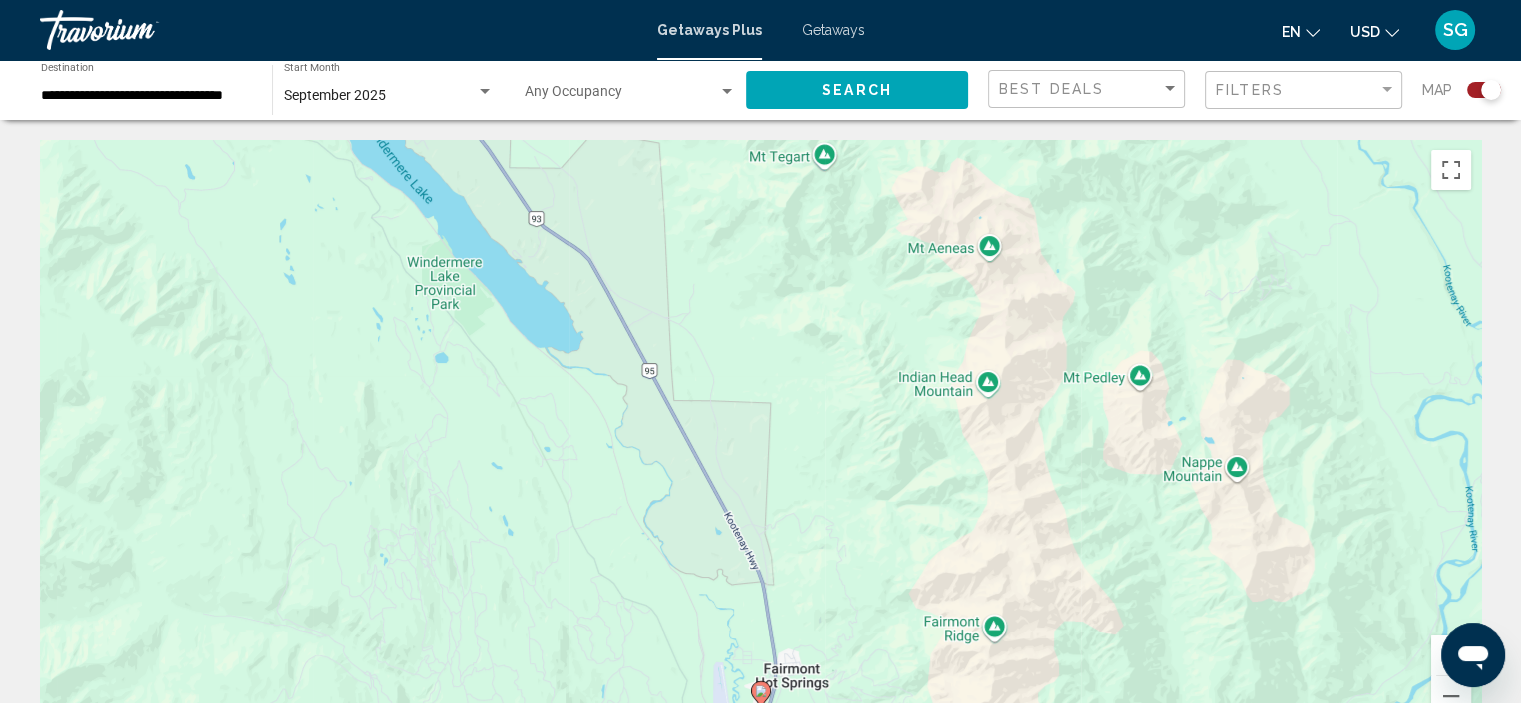click on "To navigate, press the arrow keys. To activate drag with keyboard, press Alt + Enter. Once in keyboard drag state, use the arrow keys to move the marker. To complete the drag, press the Enter key. To cancel, press Escape." at bounding box center (760, 440) 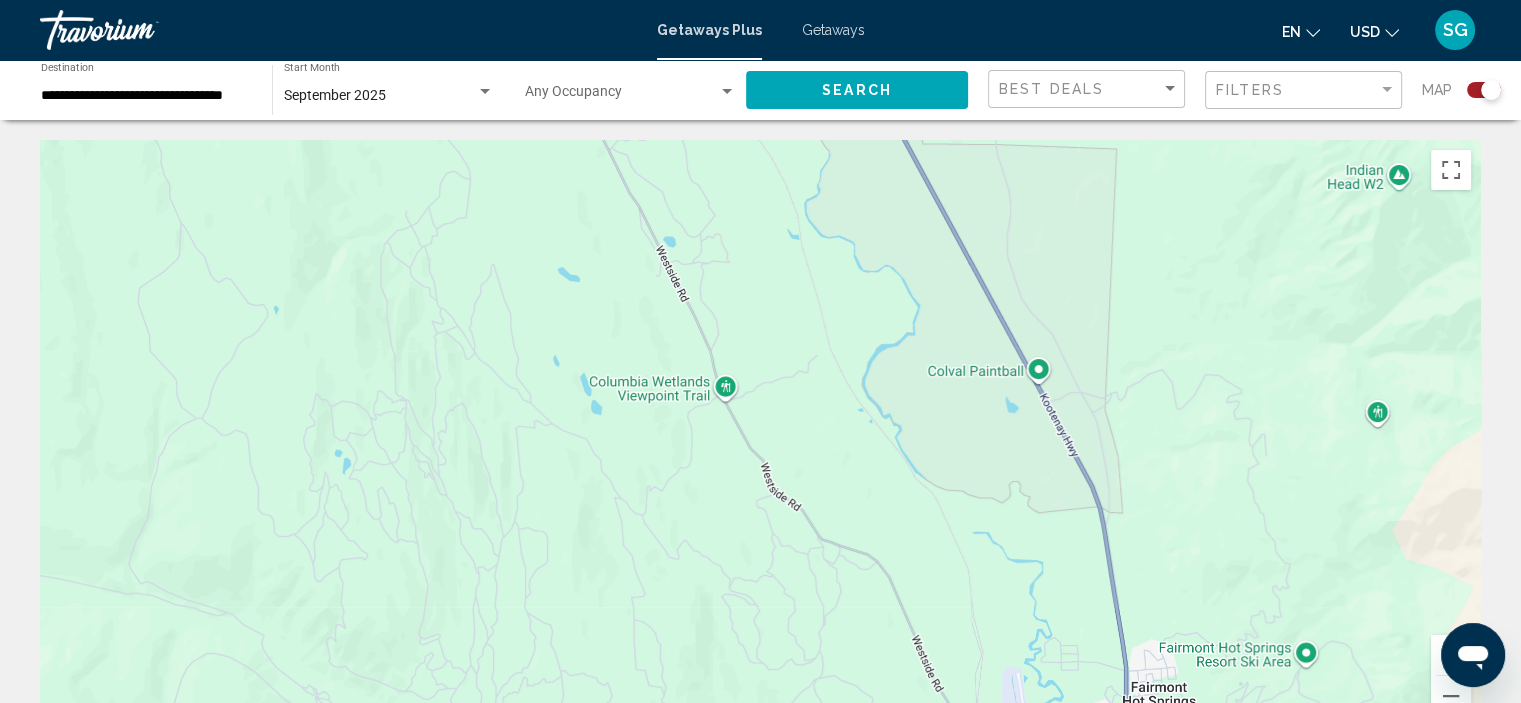 drag, startPoint x: 680, startPoint y: 404, endPoint x: 878, endPoint y: 261, distance: 244.23964 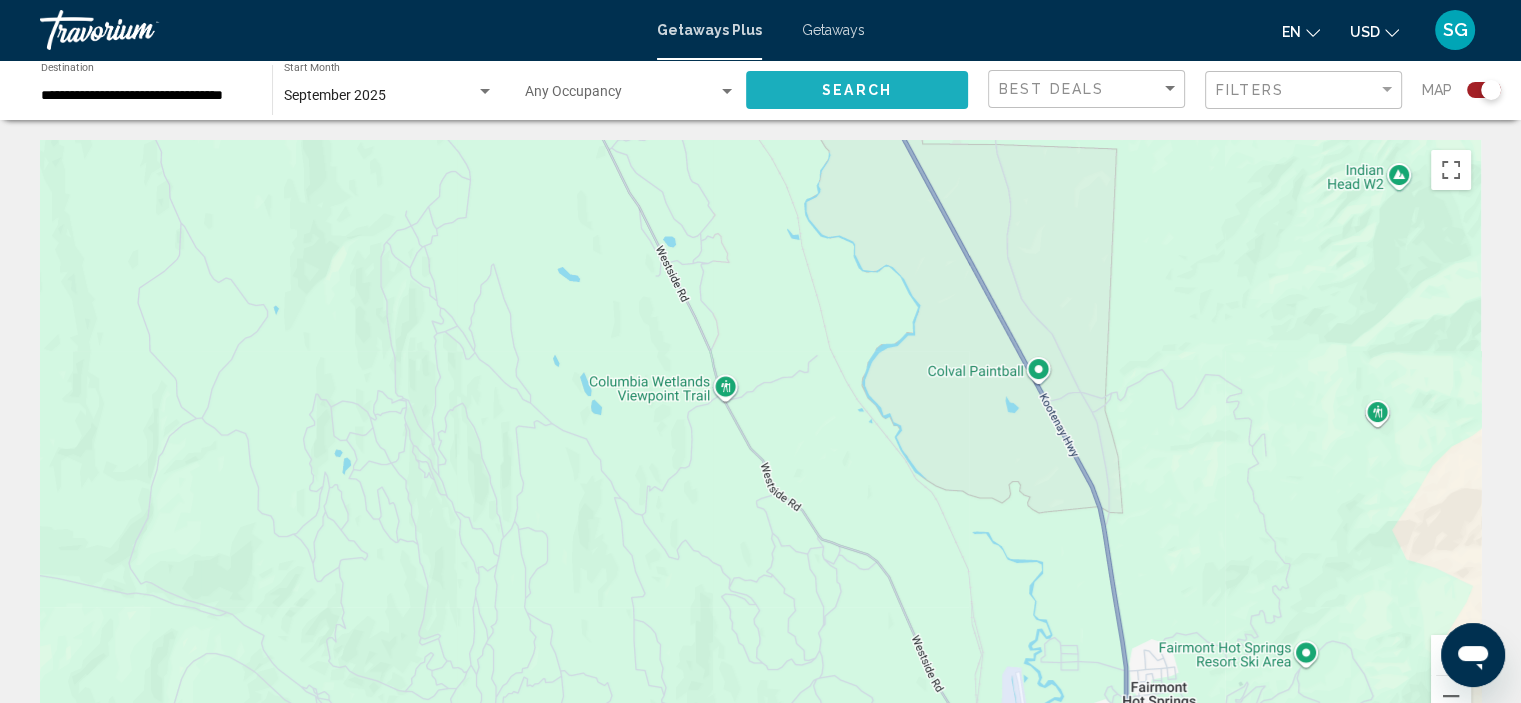 click on "Search" 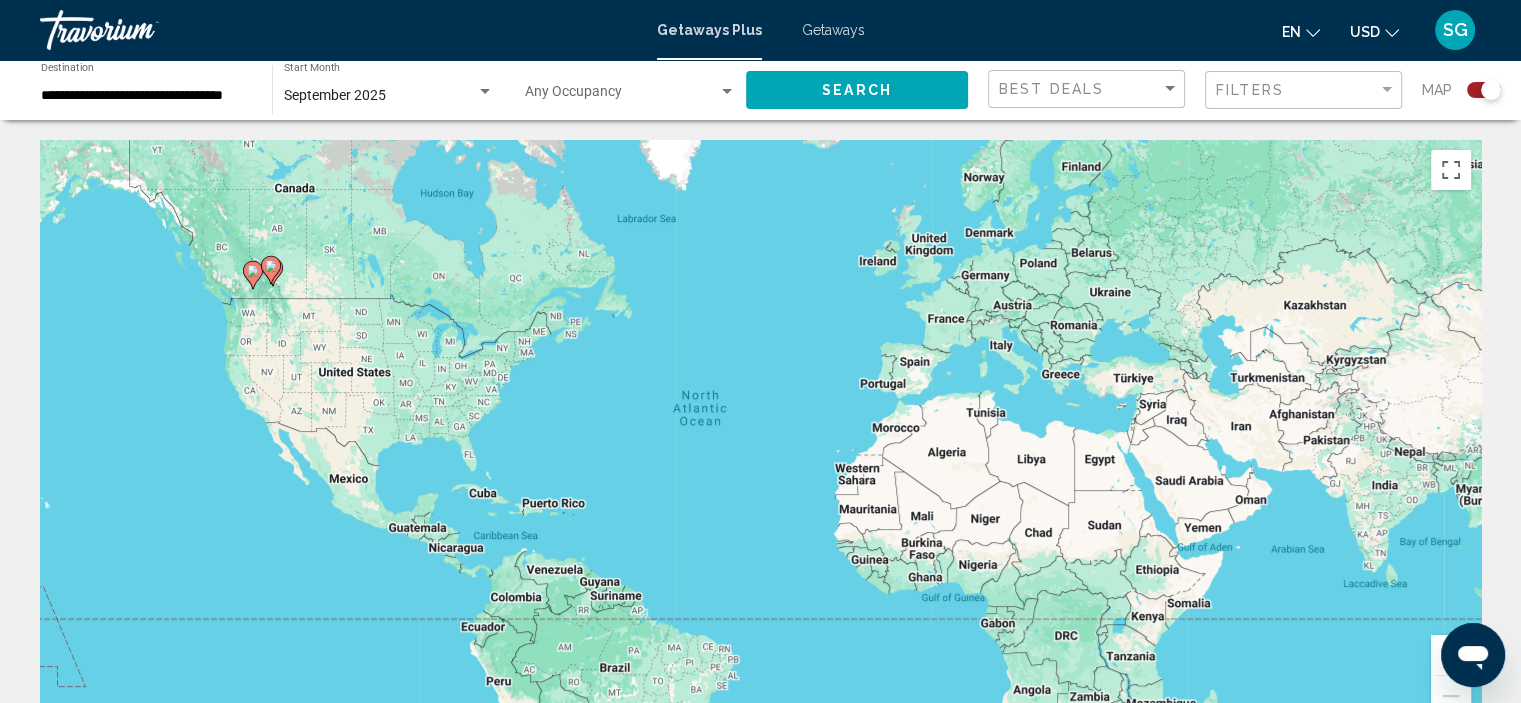 click 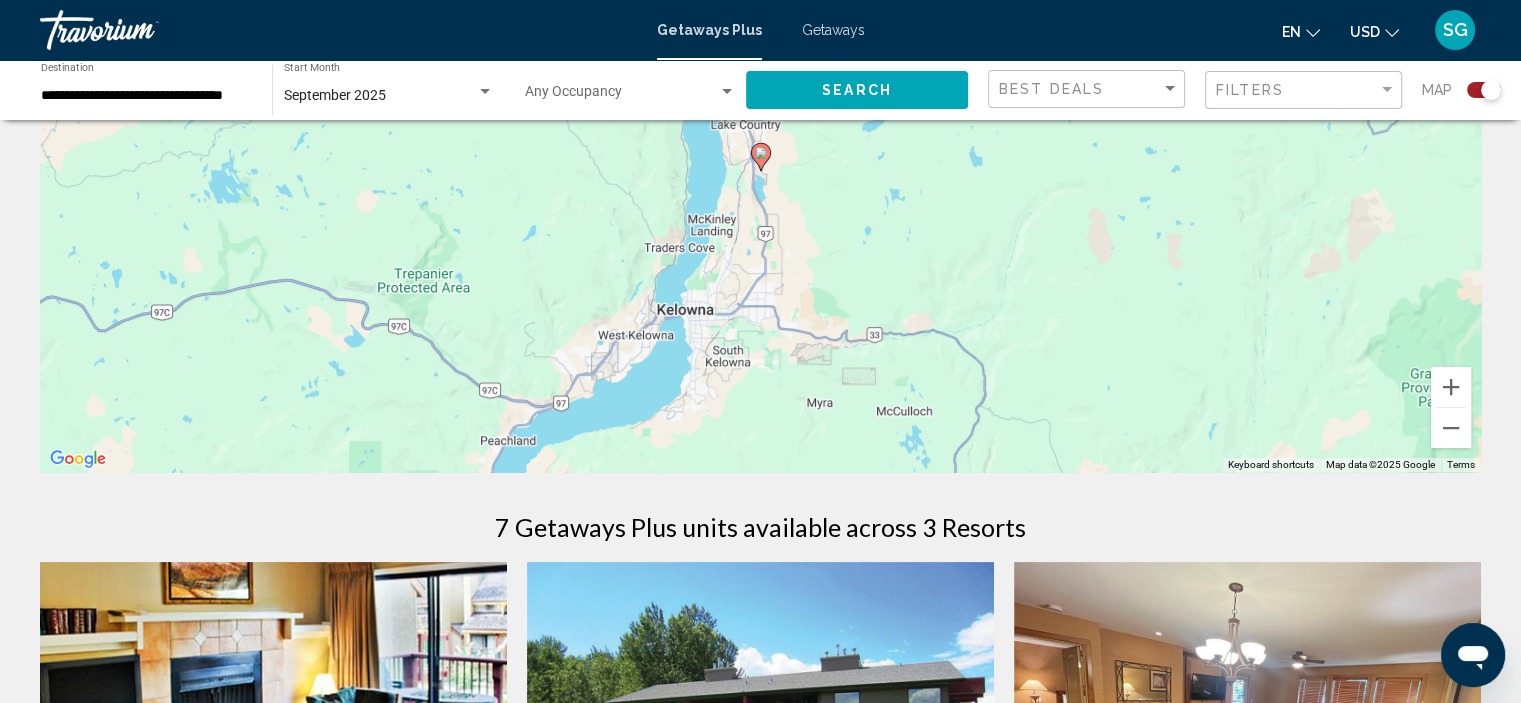 scroll, scrollTop: 270, scrollLeft: 0, axis: vertical 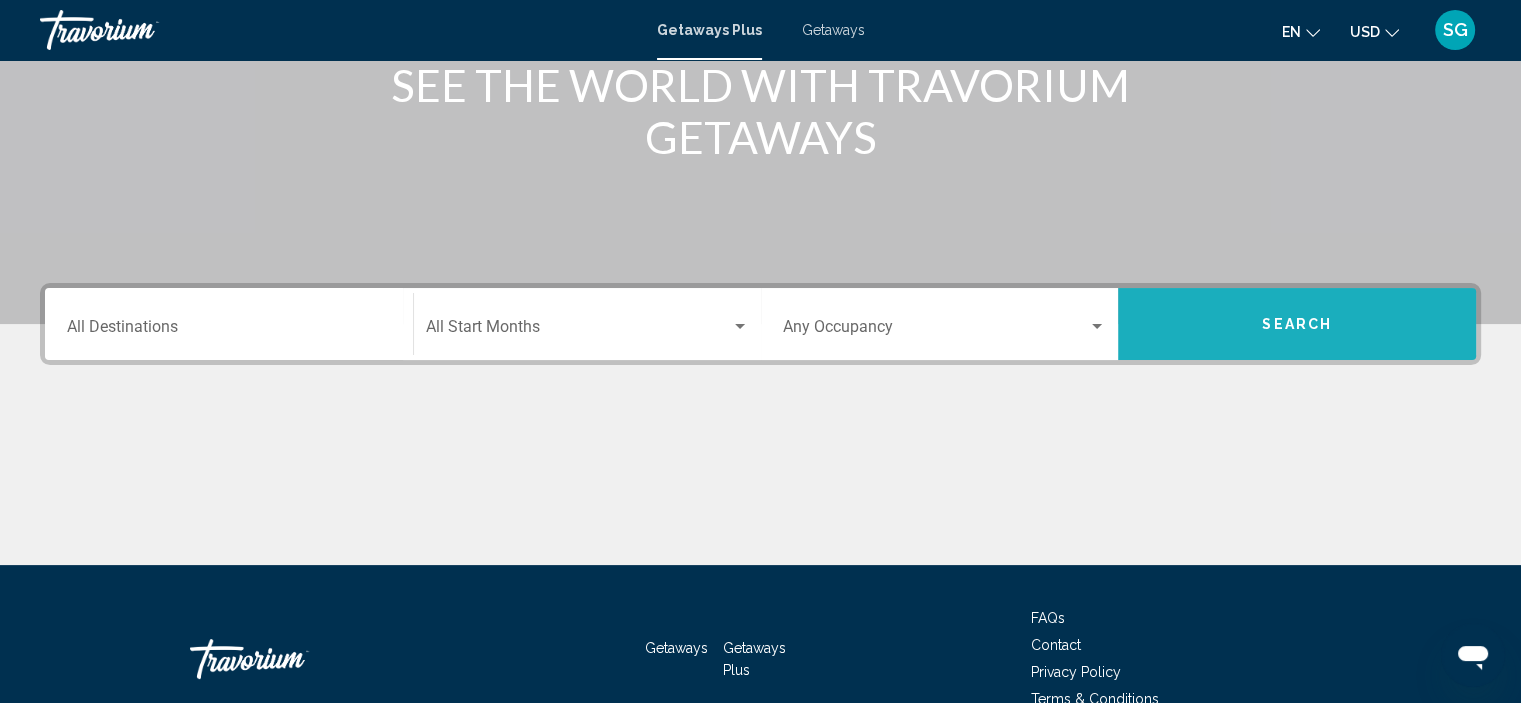 click on "Search" at bounding box center [1297, 324] 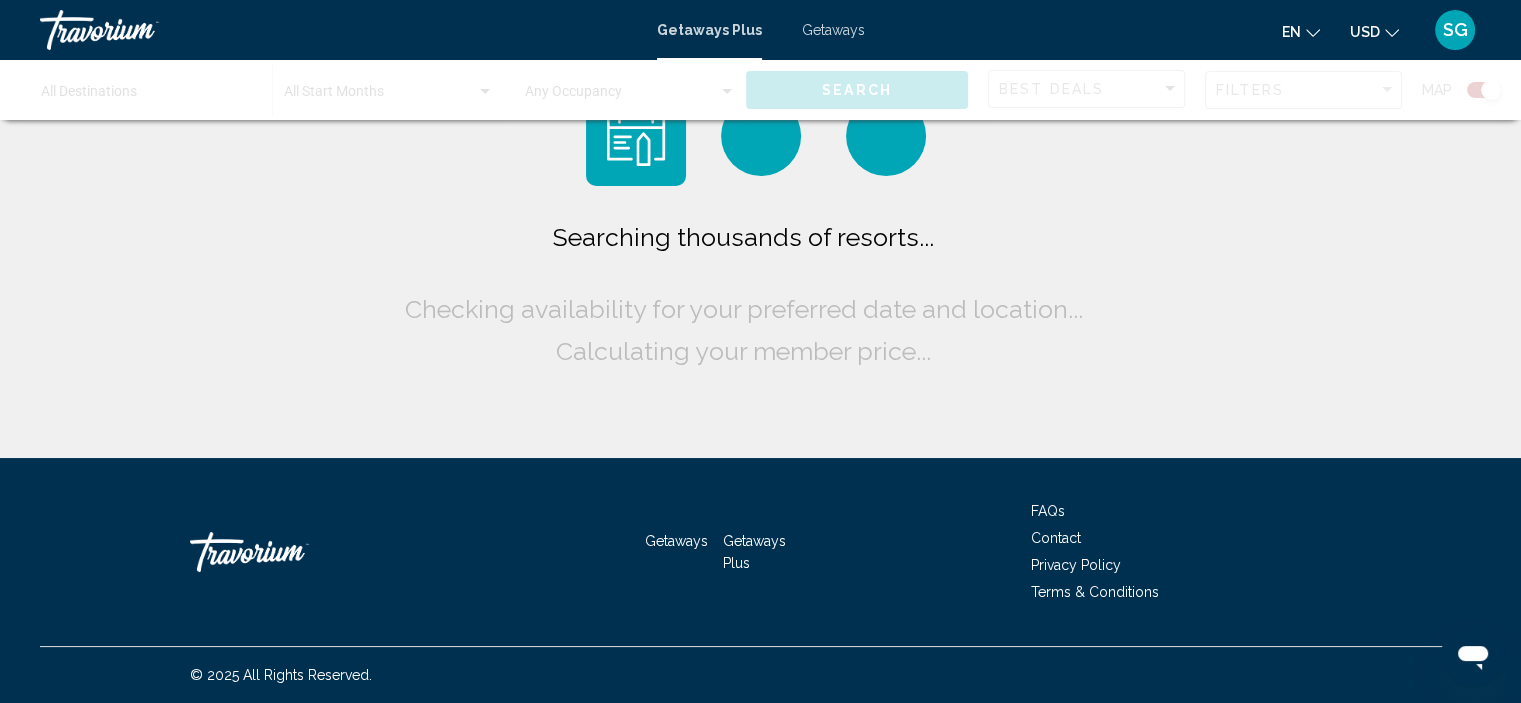 scroll, scrollTop: 0, scrollLeft: 0, axis: both 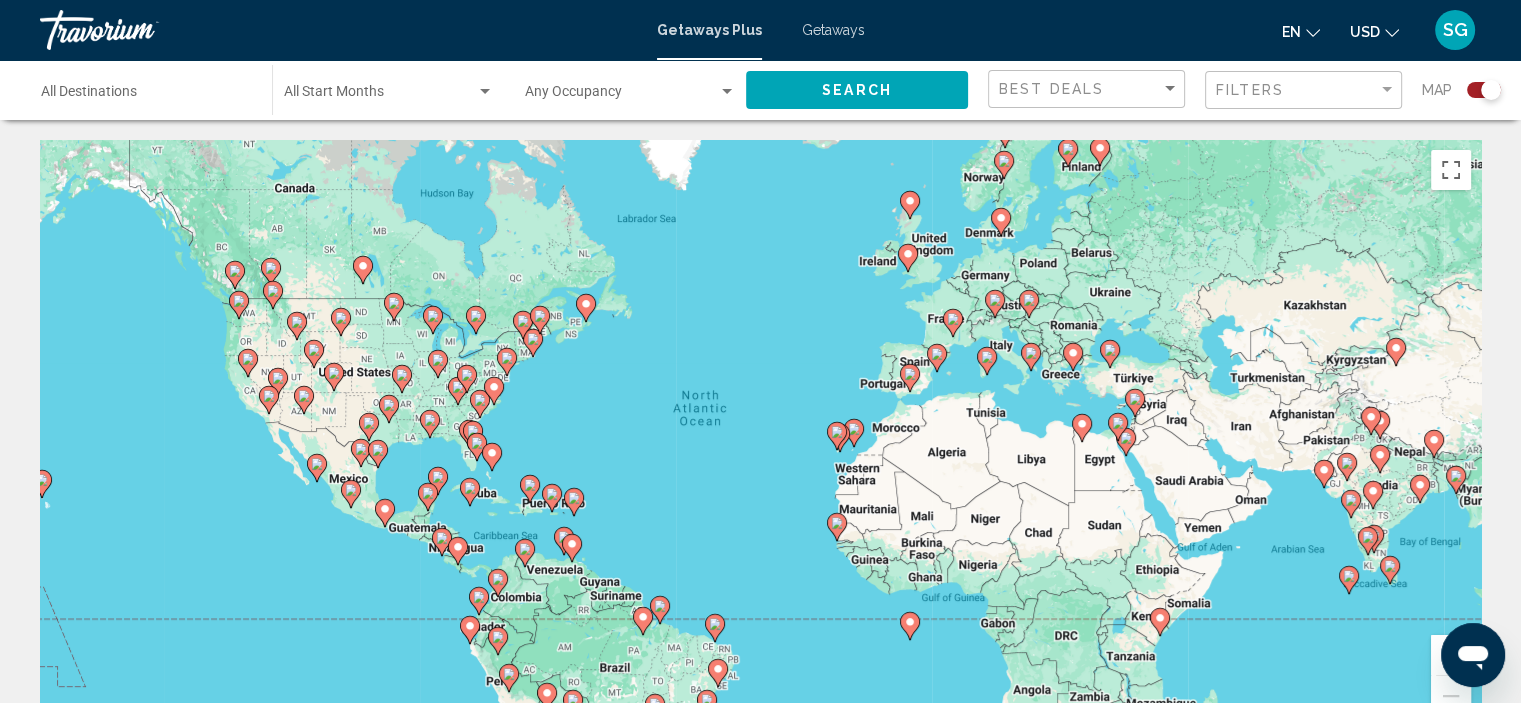 click 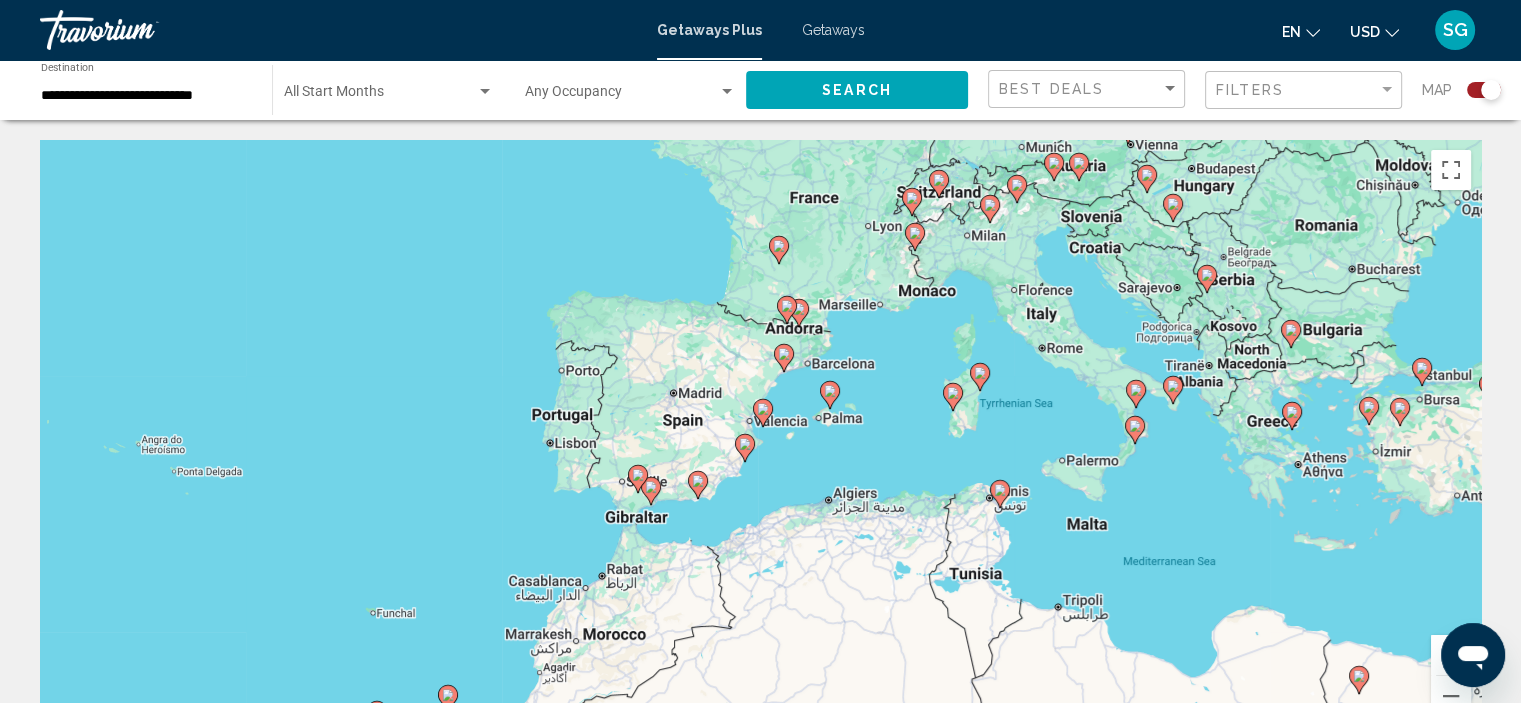 click 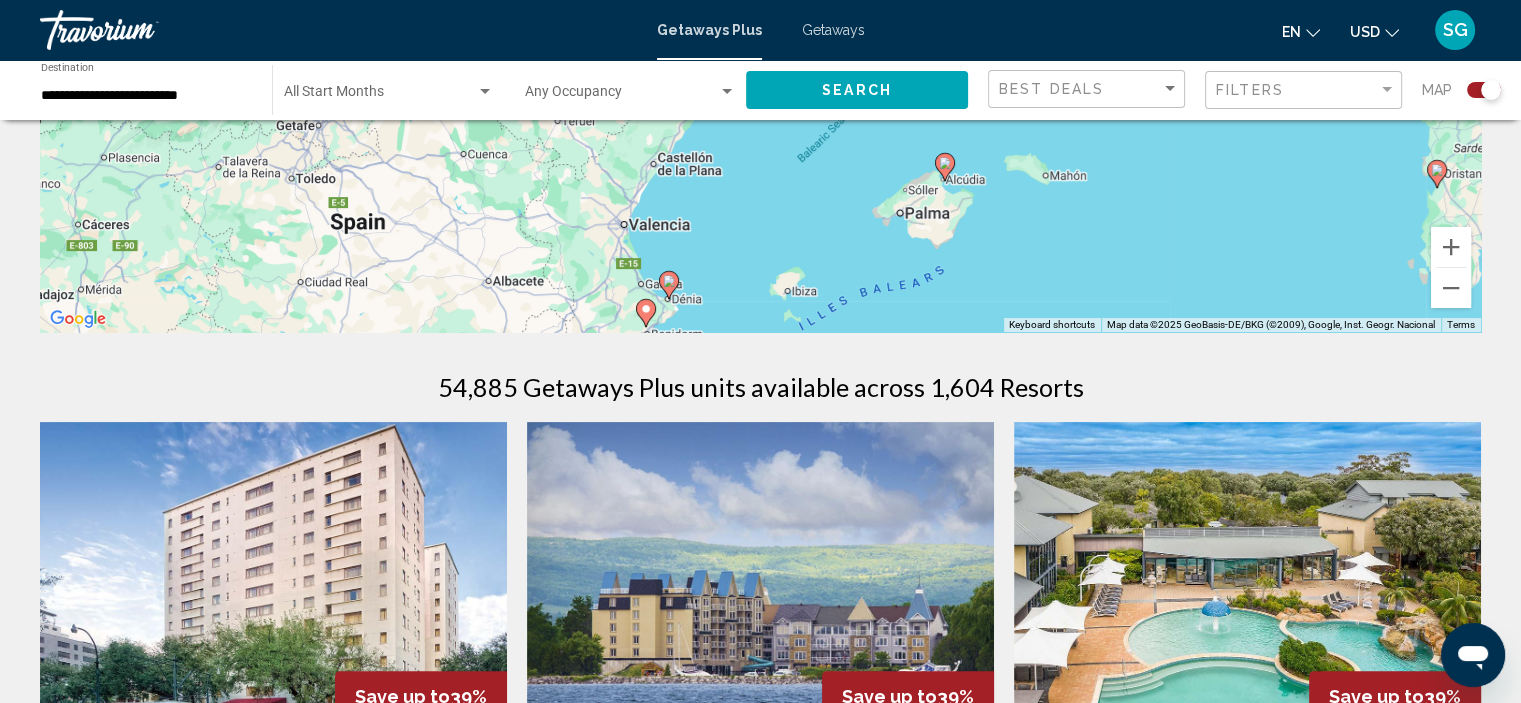 scroll, scrollTop: 375, scrollLeft: 0, axis: vertical 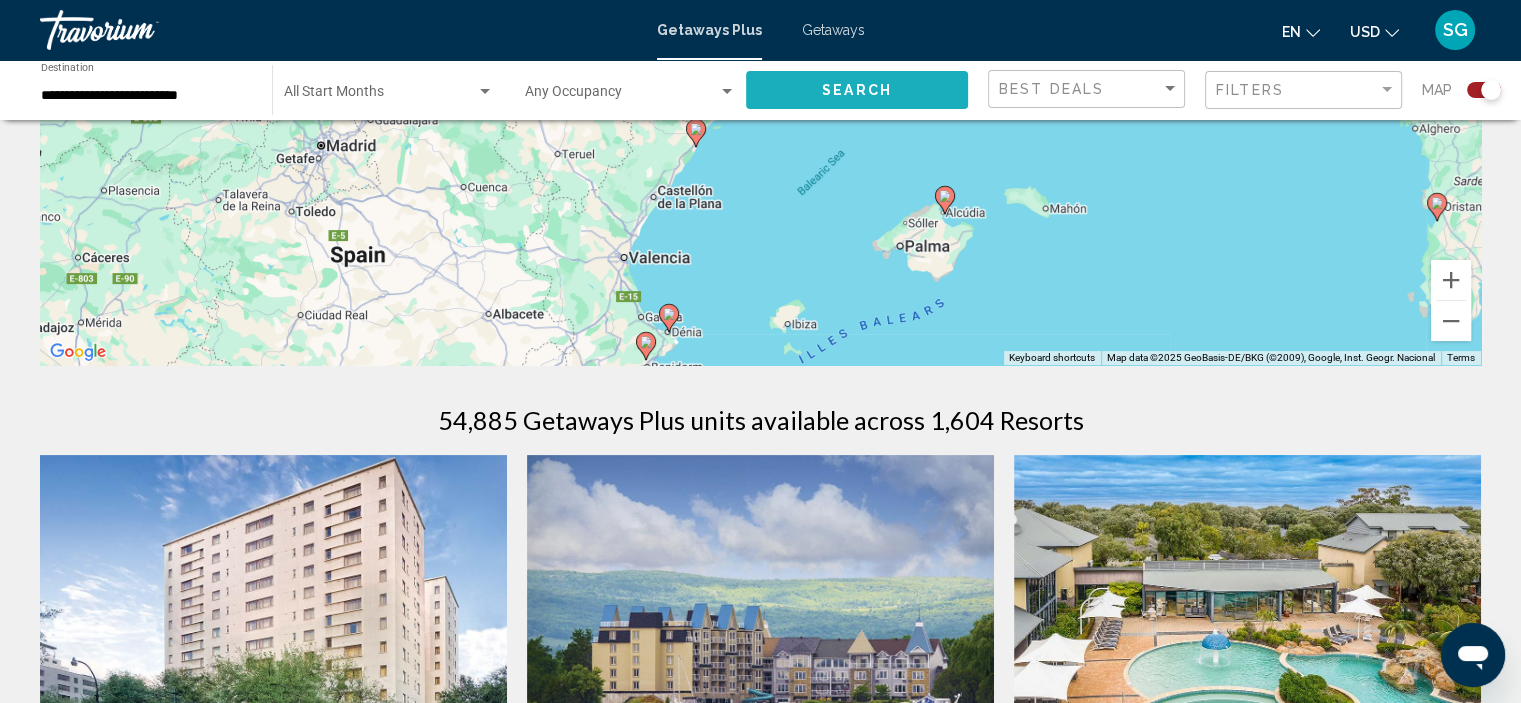 click on "Search" 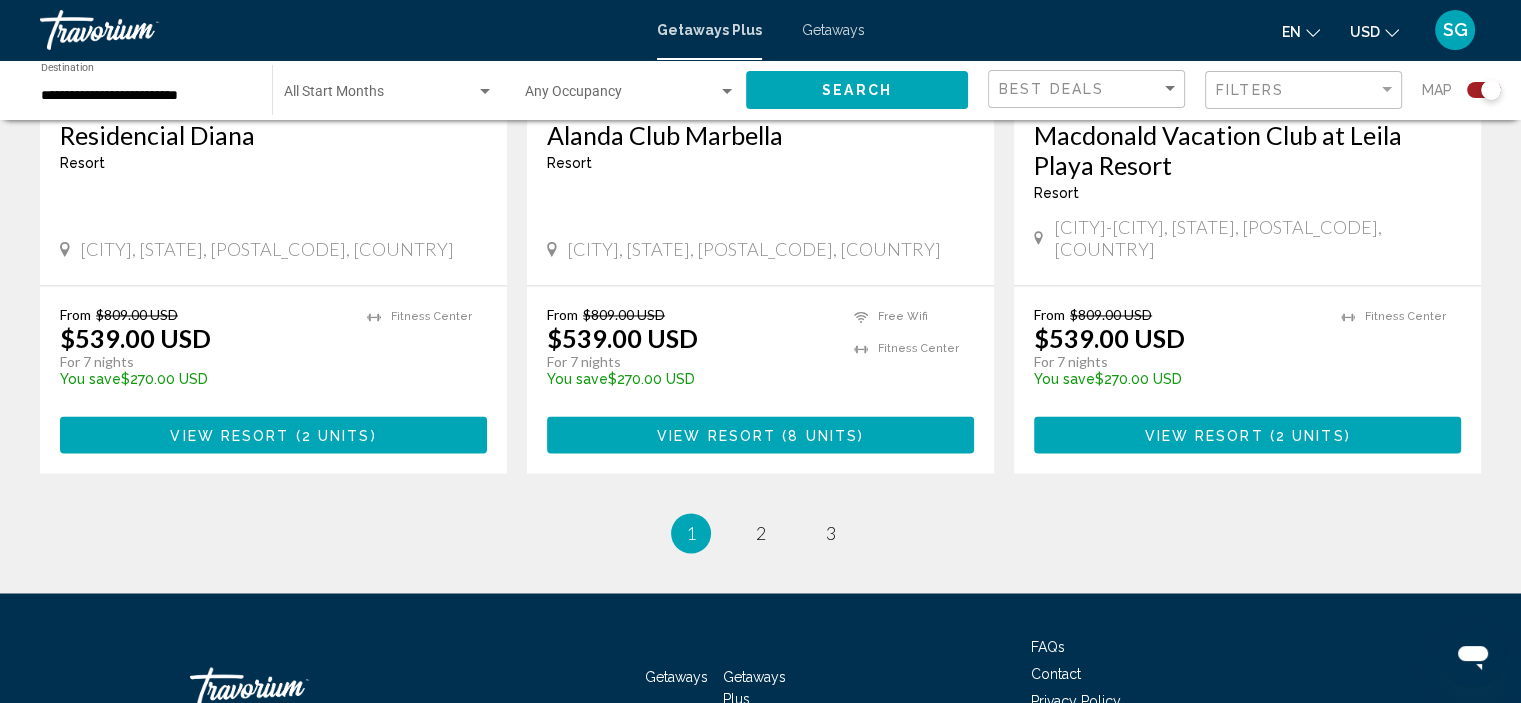 scroll, scrollTop: 3242, scrollLeft: 0, axis: vertical 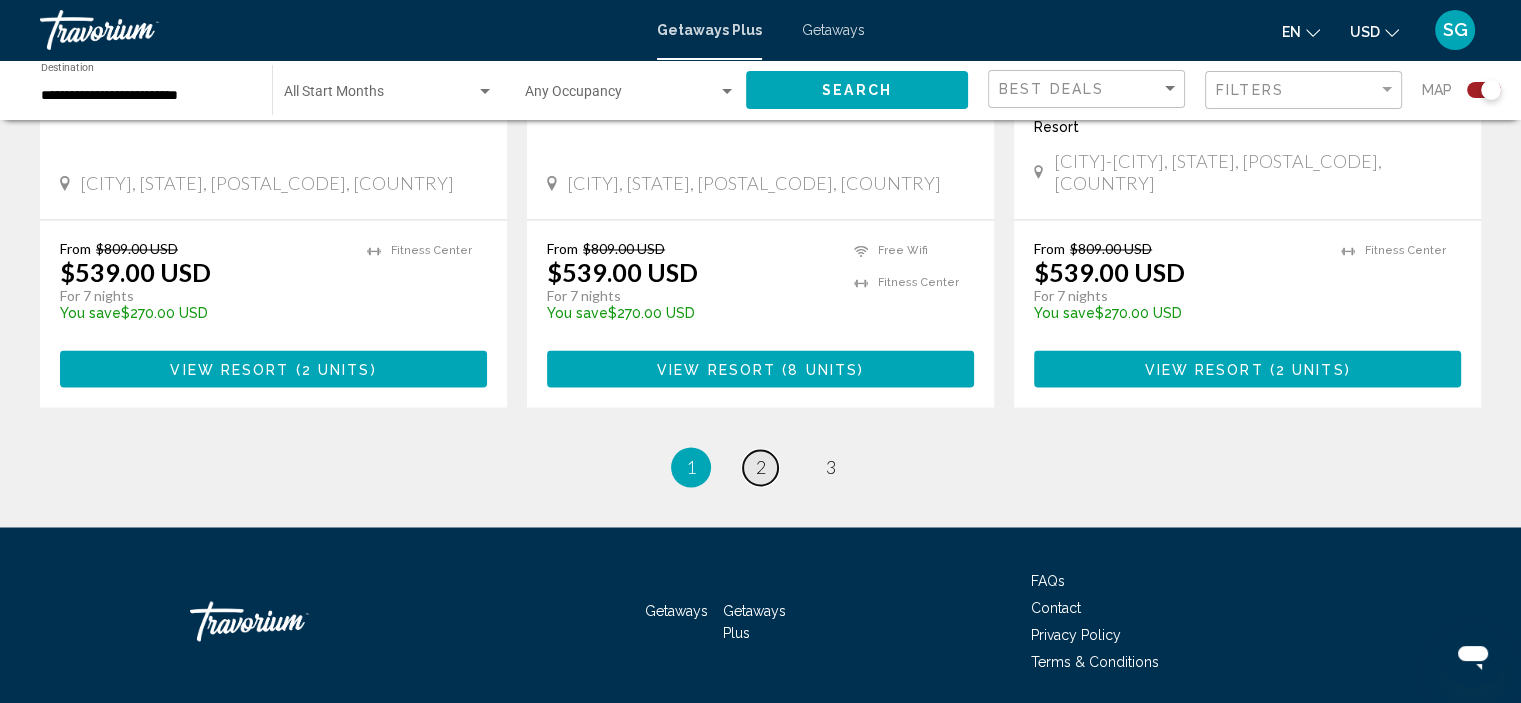 click on "2" at bounding box center [761, 467] 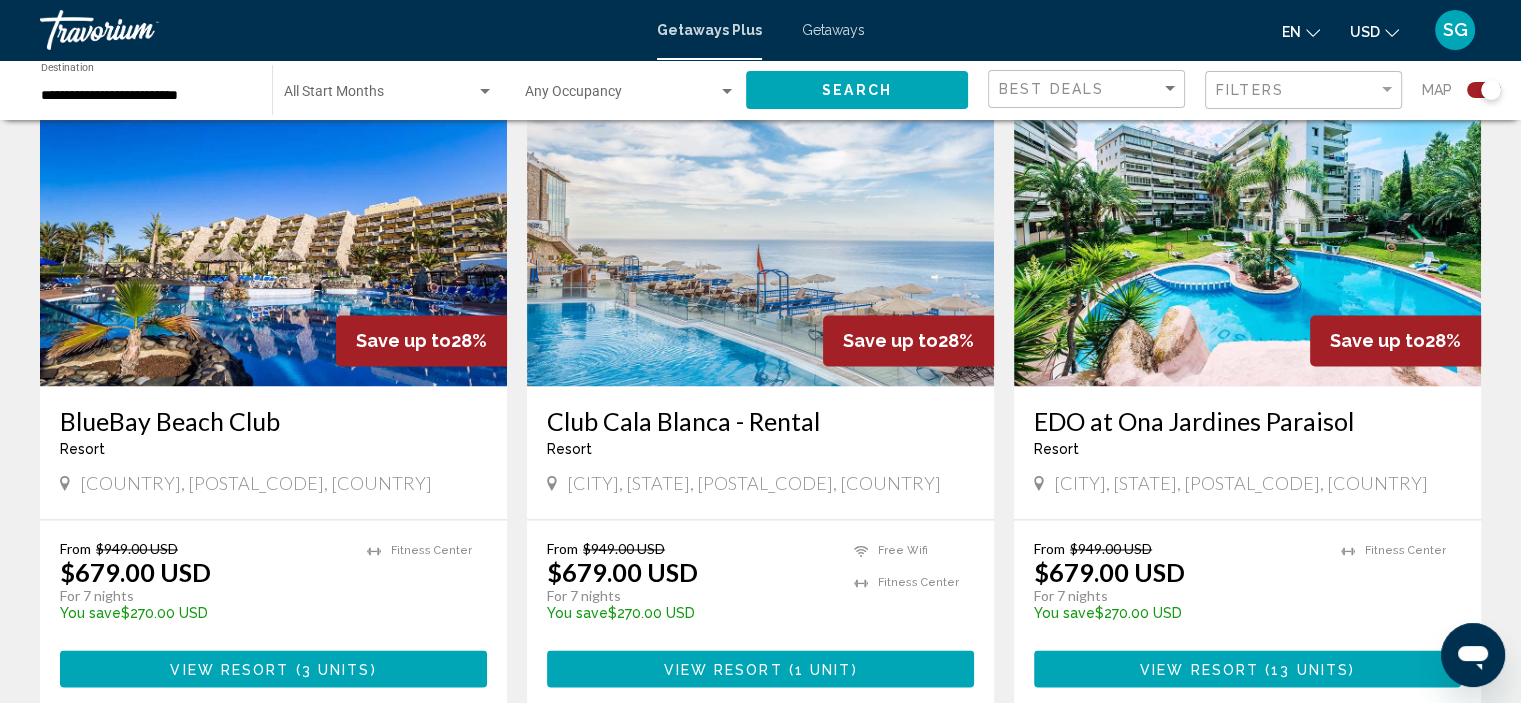 scroll, scrollTop: 3233, scrollLeft: 0, axis: vertical 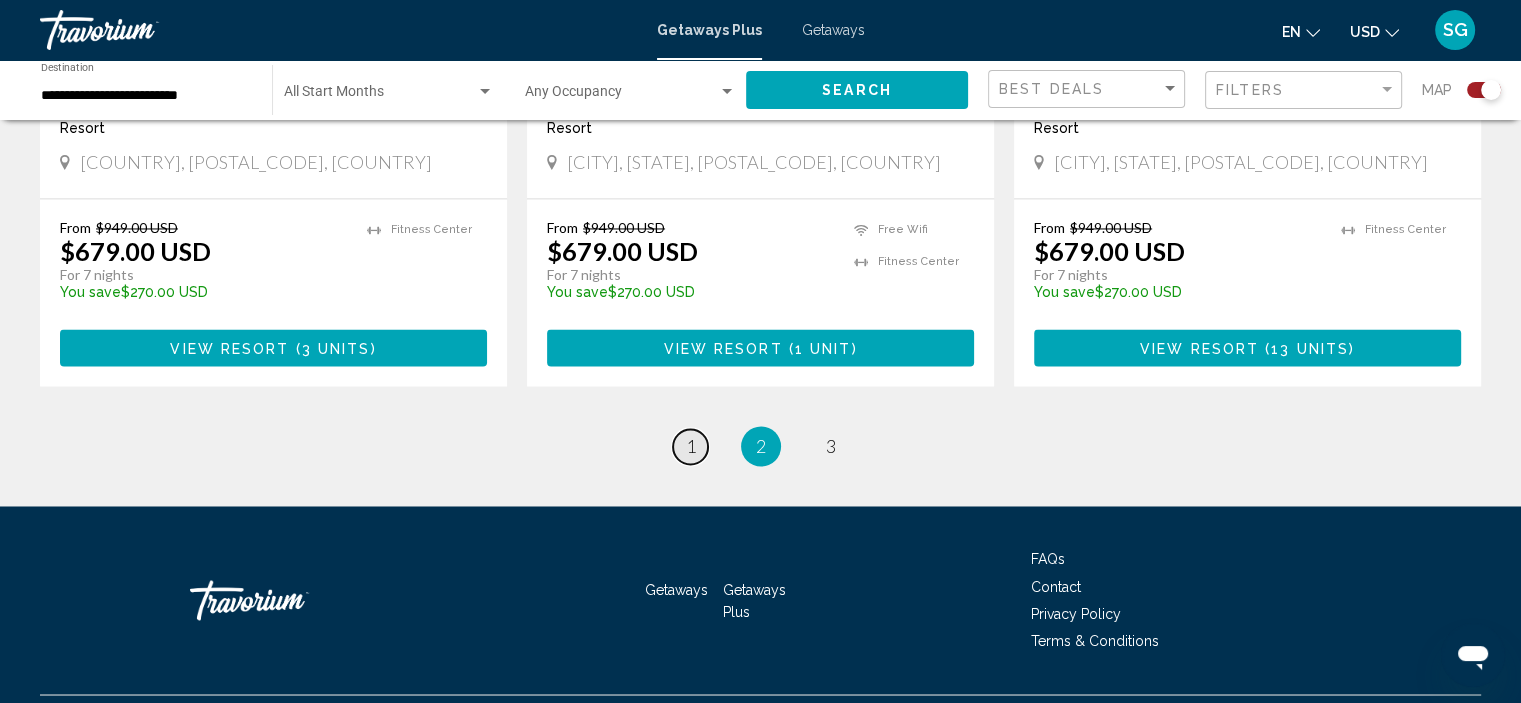 click on "page  1" at bounding box center [690, 446] 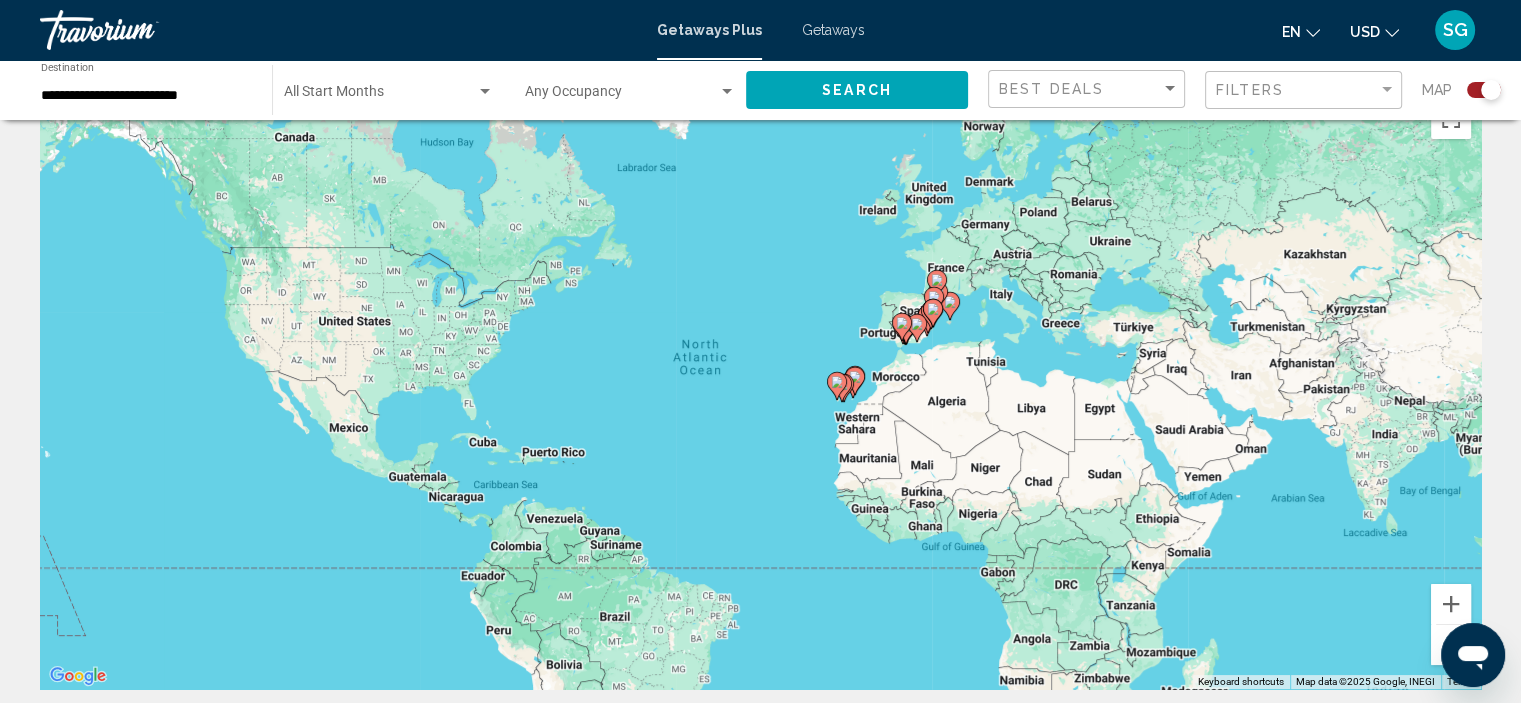 scroll, scrollTop: 0, scrollLeft: 0, axis: both 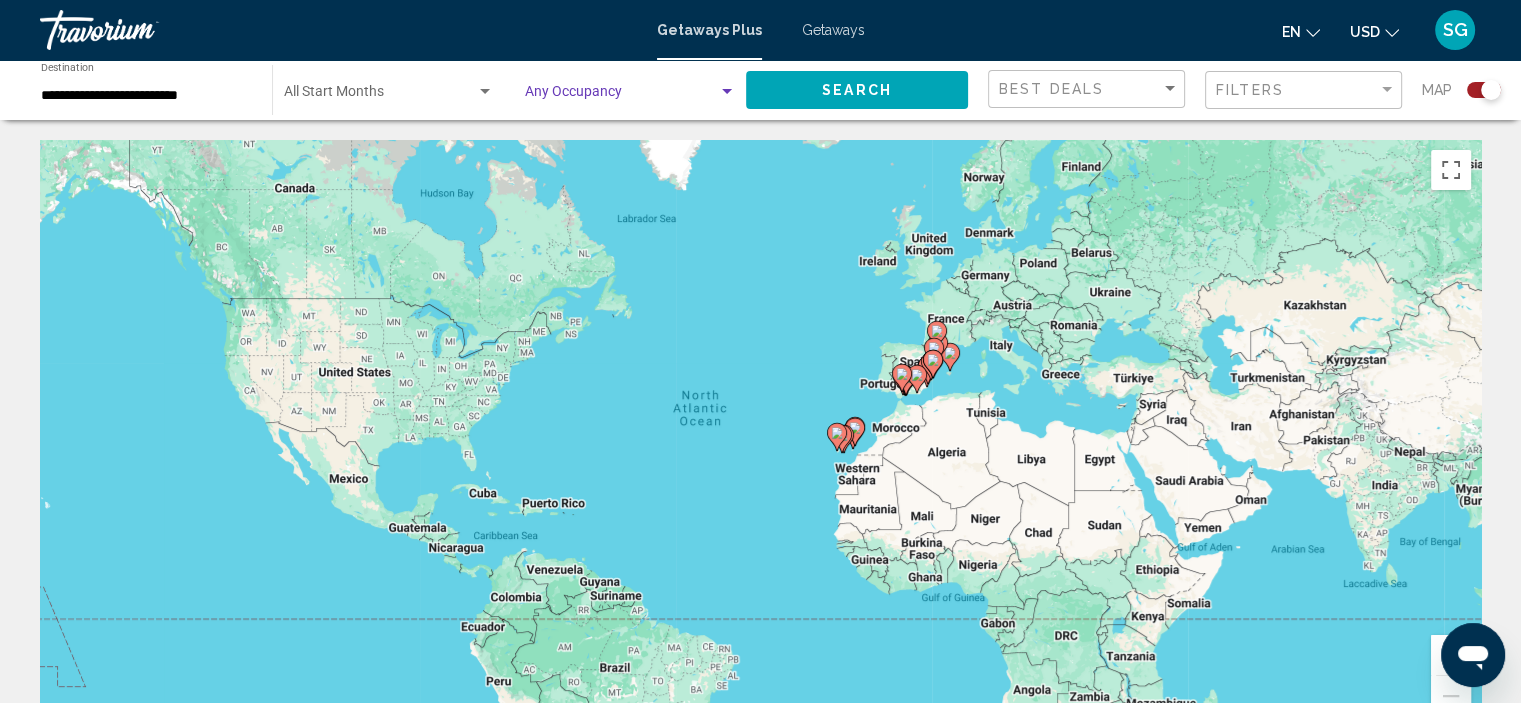 click at bounding box center [727, 92] 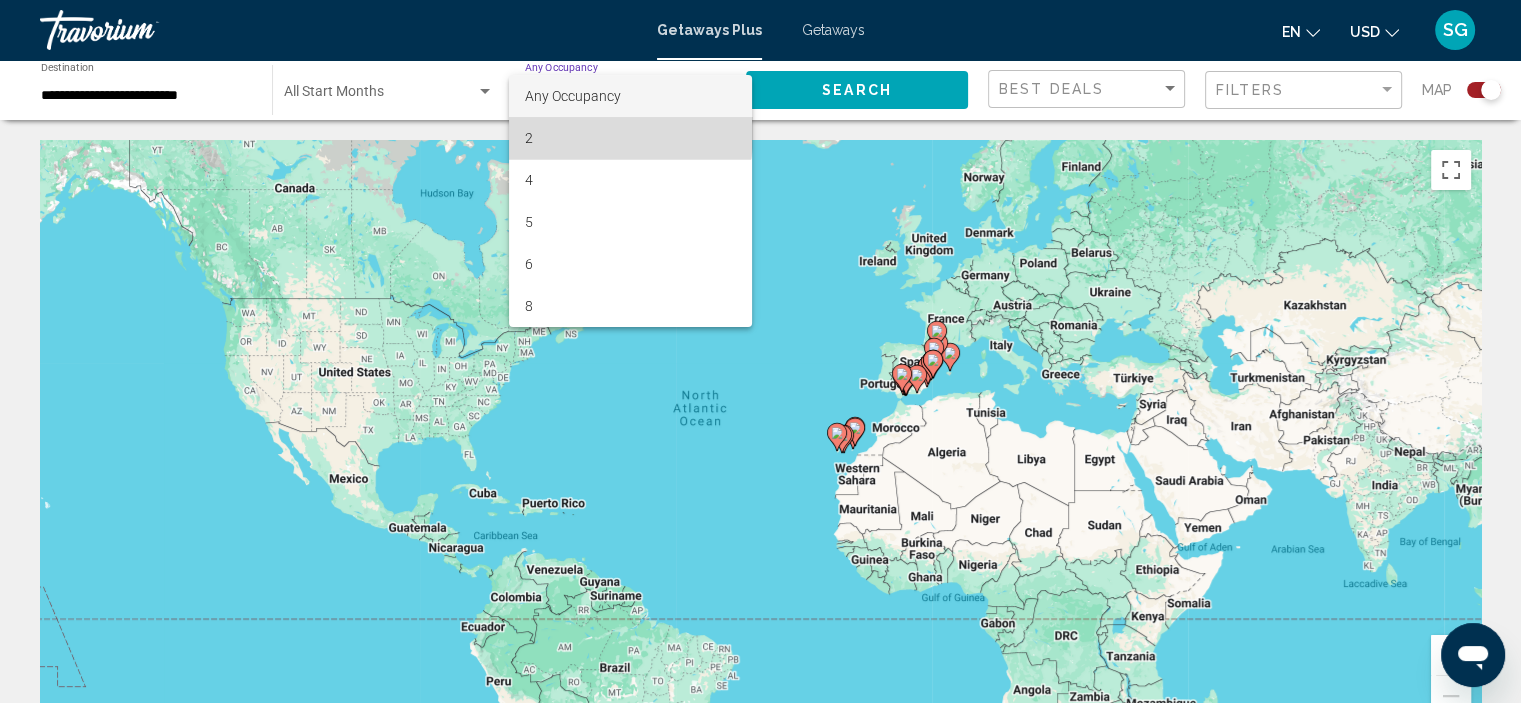 click on "2" at bounding box center [630, 138] 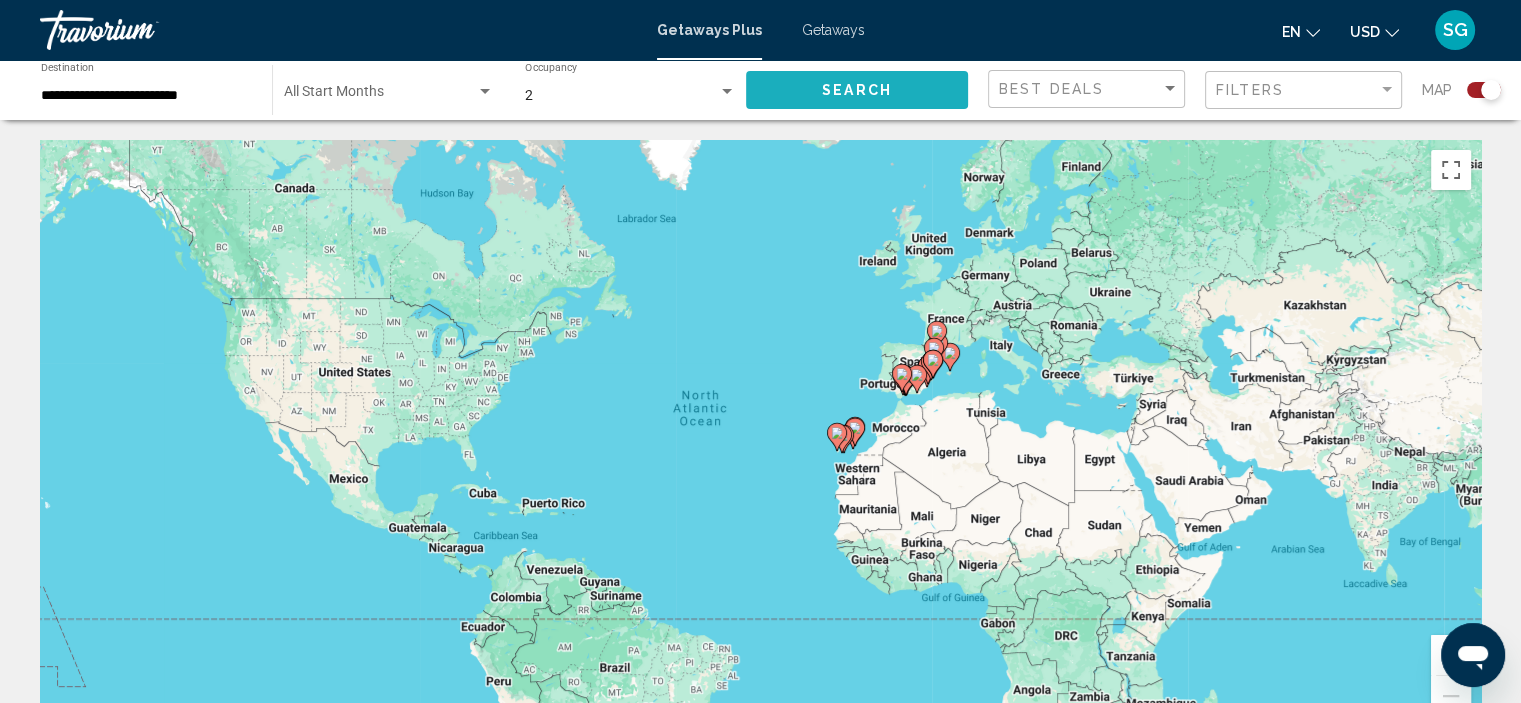click on "Search" 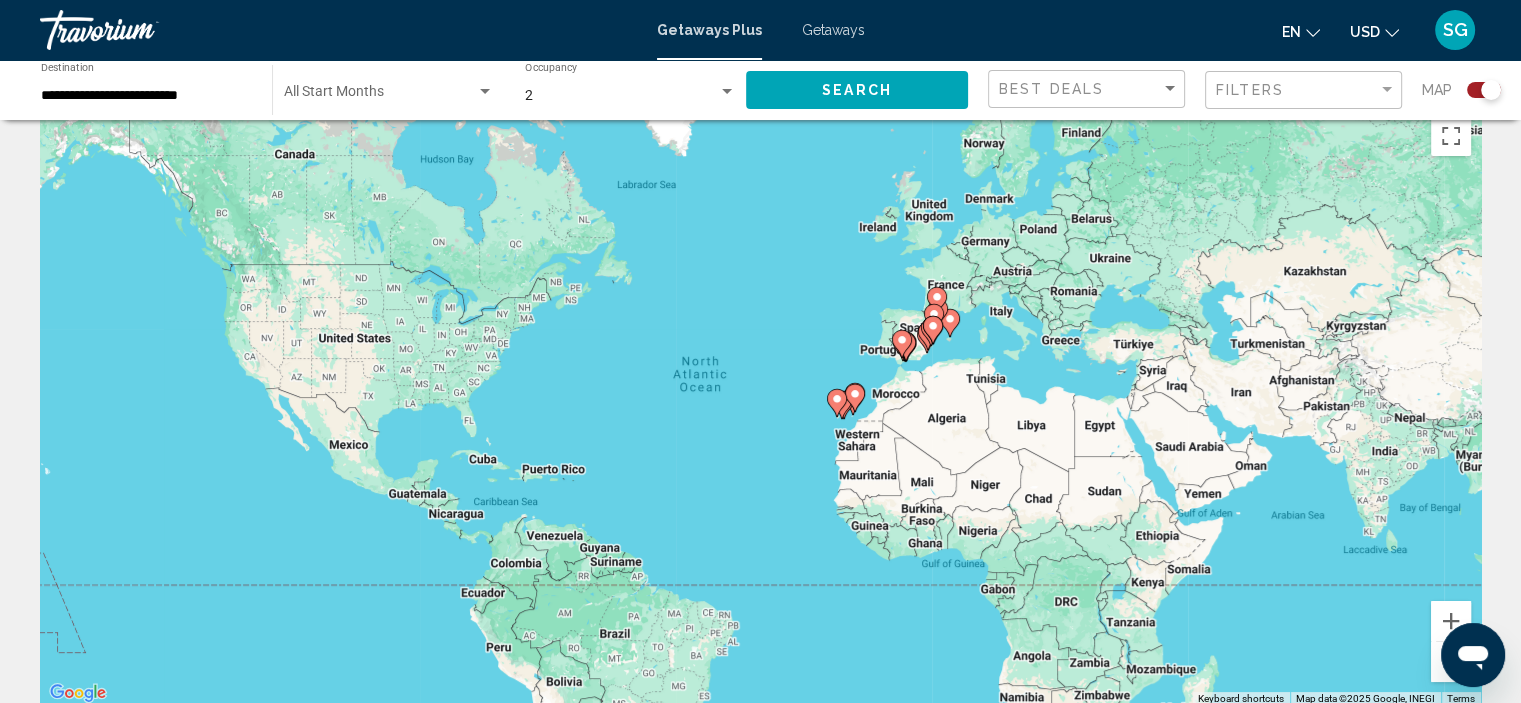 scroll, scrollTop: 0, scrollLeft: 0, axis: both 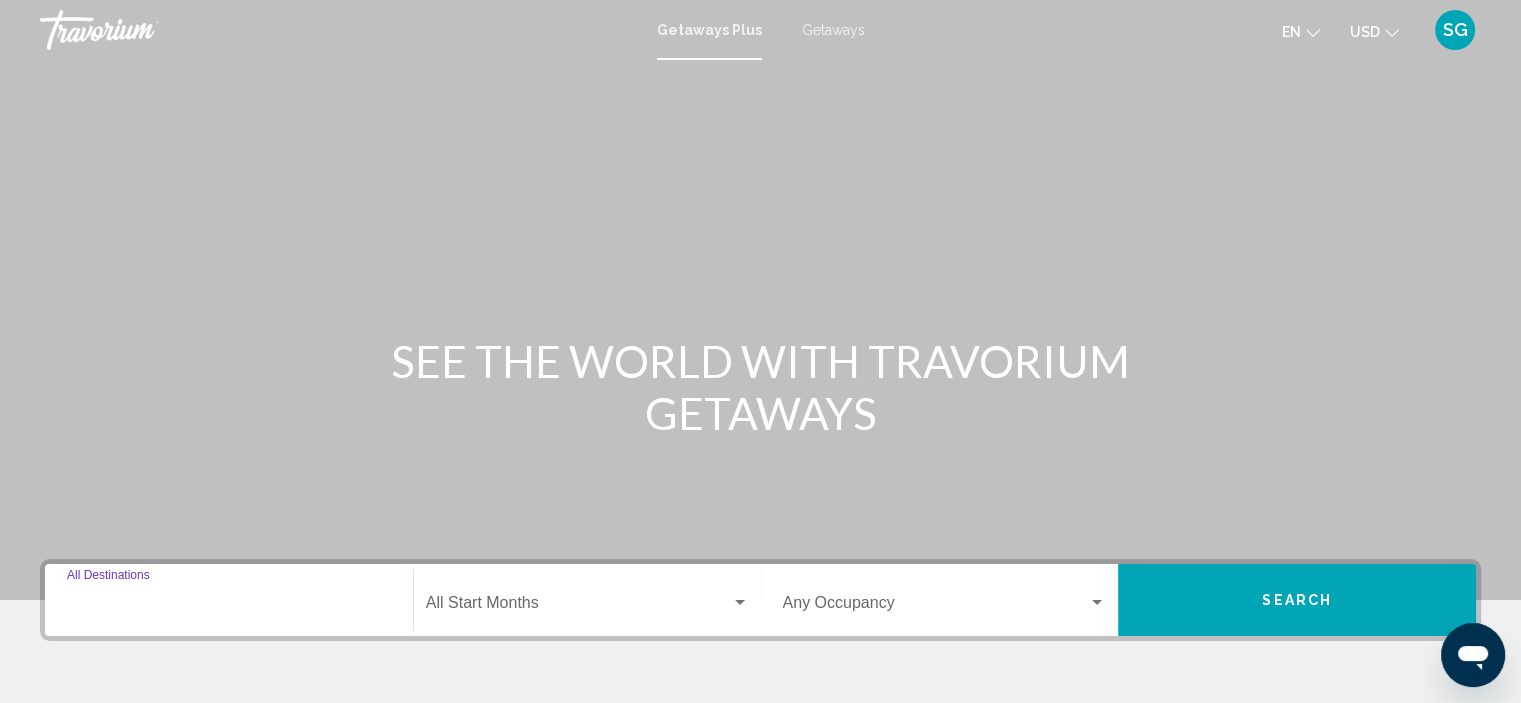 click on "Destination All Destinations" at bounding box center (229, 607) 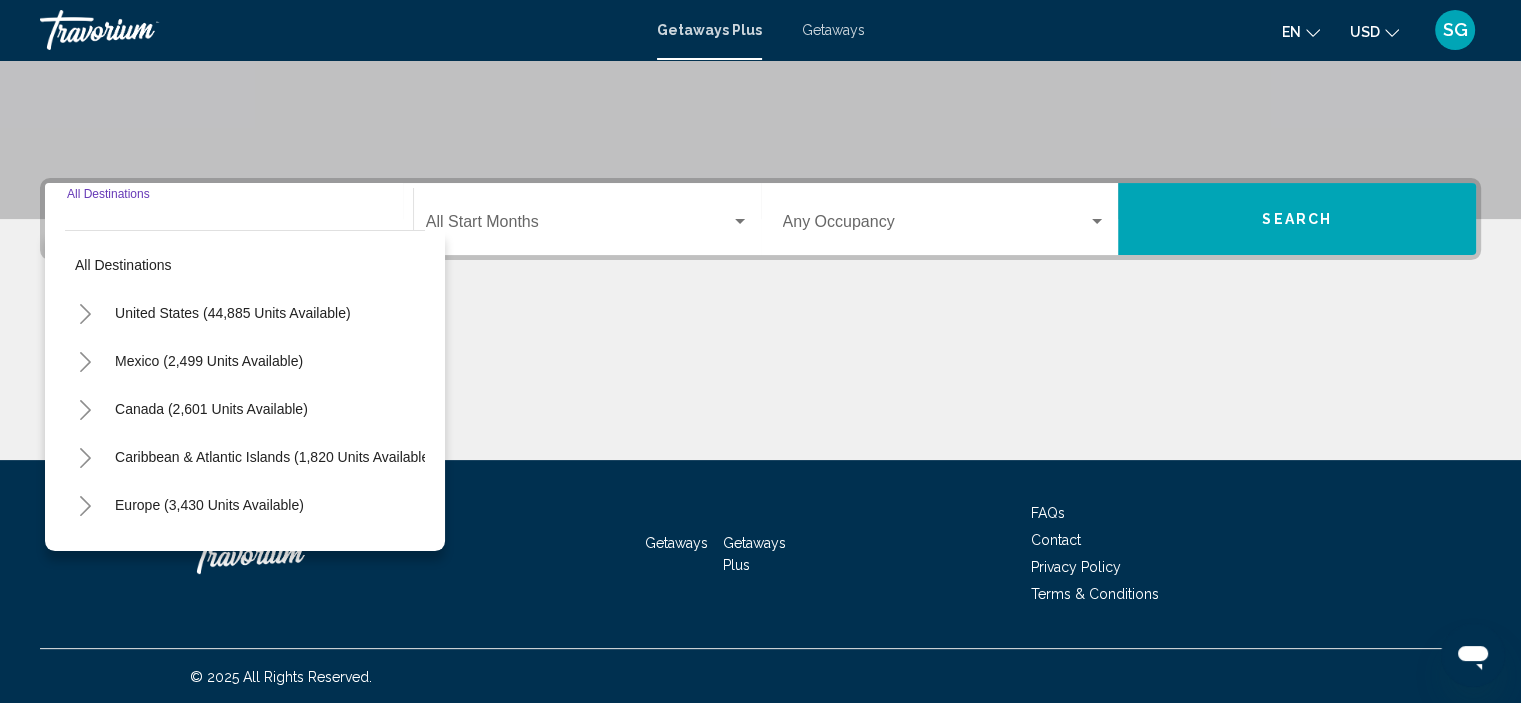 scroll, scrollTop: 382, scrollLeft: 0, axis: vertical 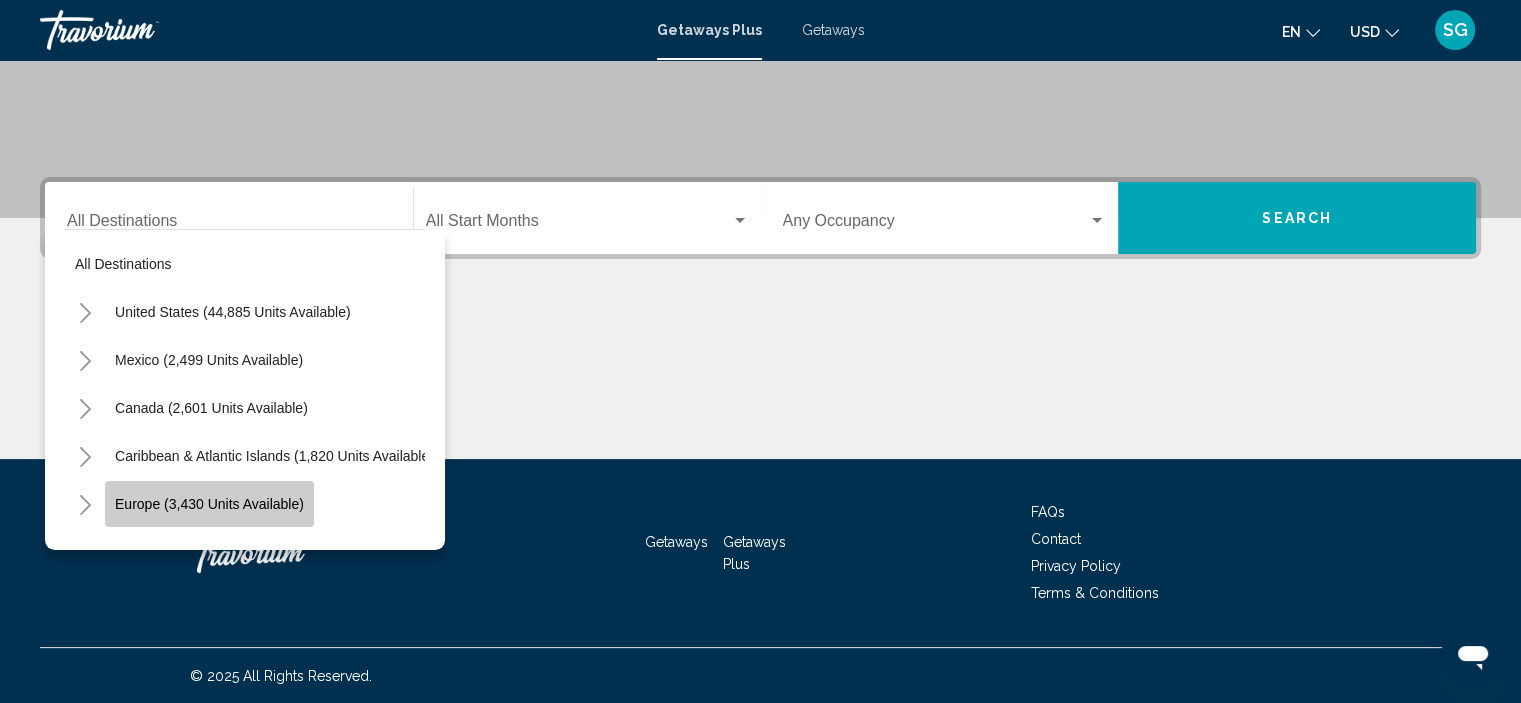 click on "Europe (3,430 units available)" 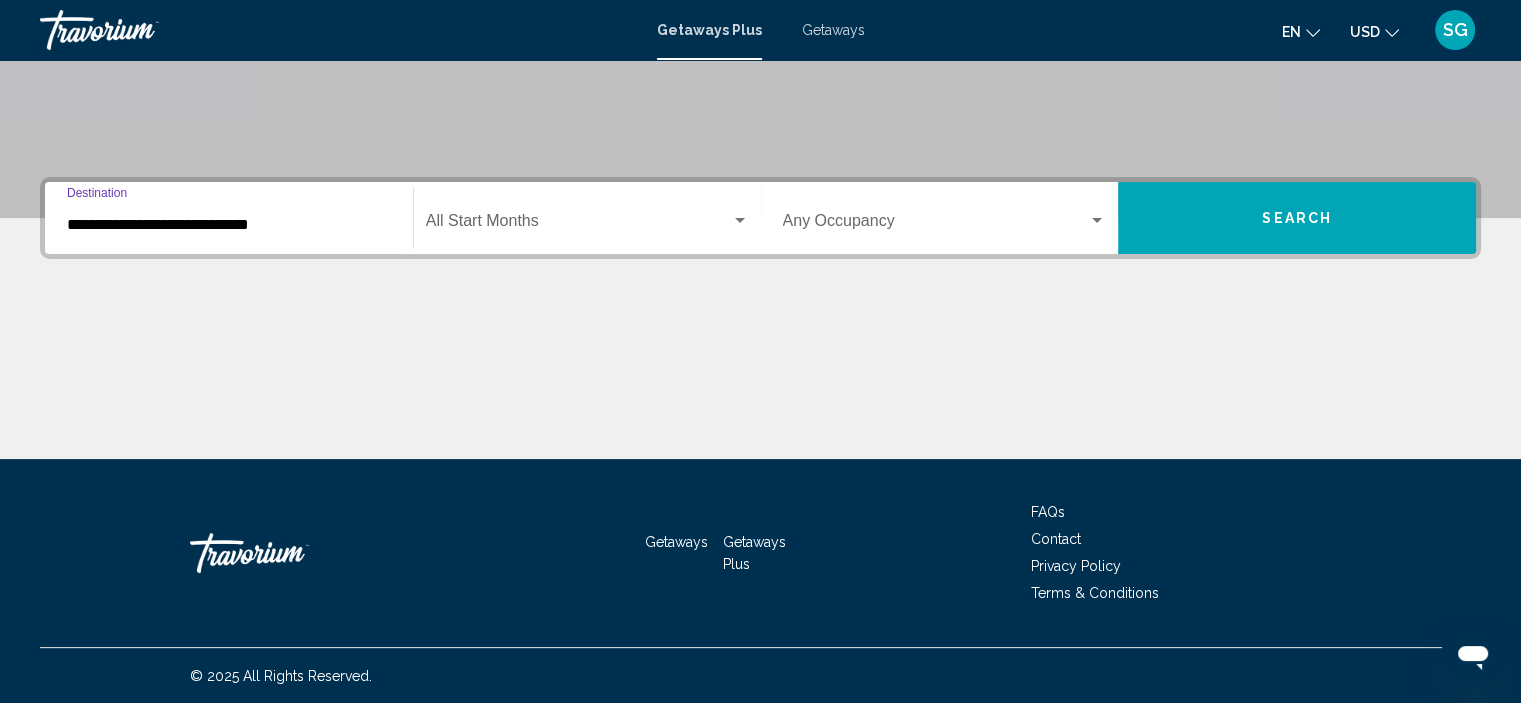 click on "**********" at bounding box center (229, 225) 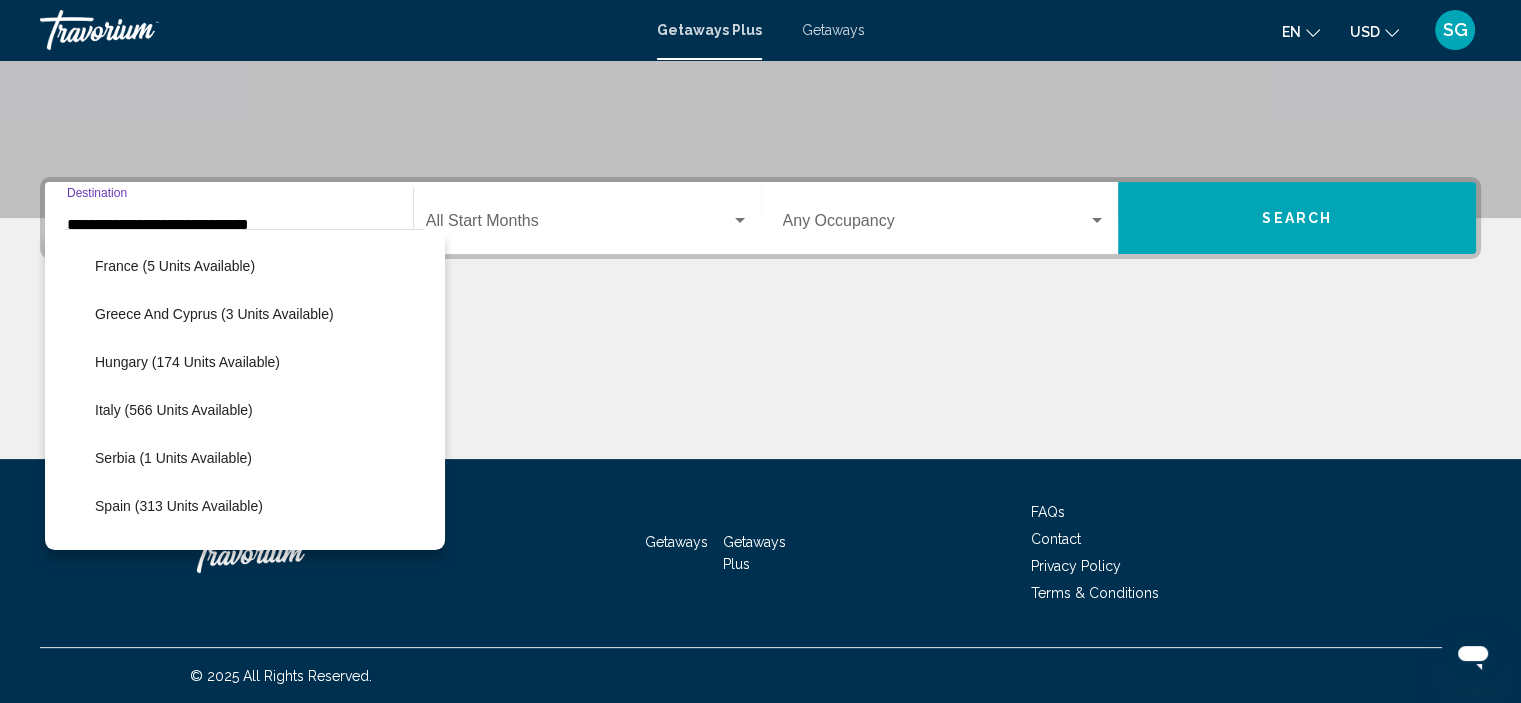 scroll, scrollTop: 523, scrollLeft: 0, axis: vertical 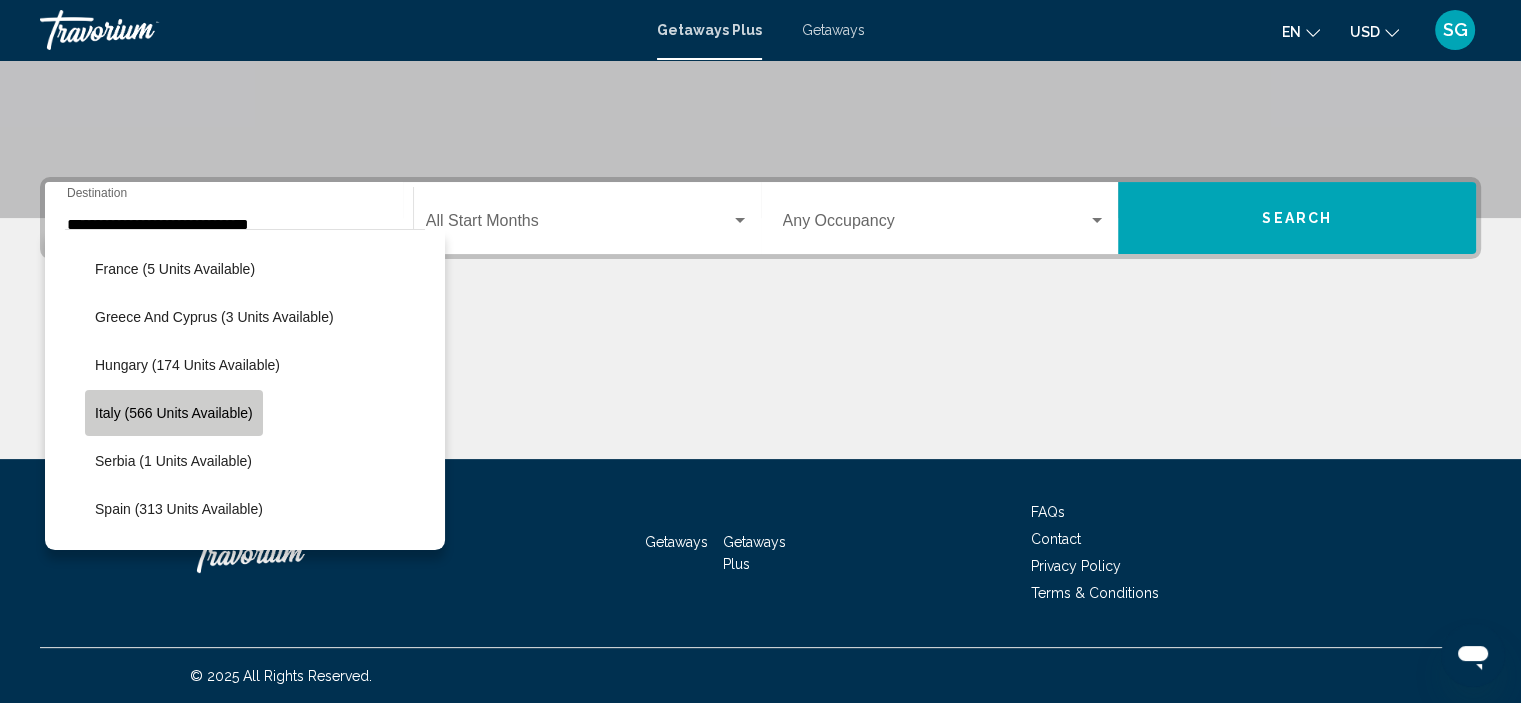 click on "Italy (566 units available)" 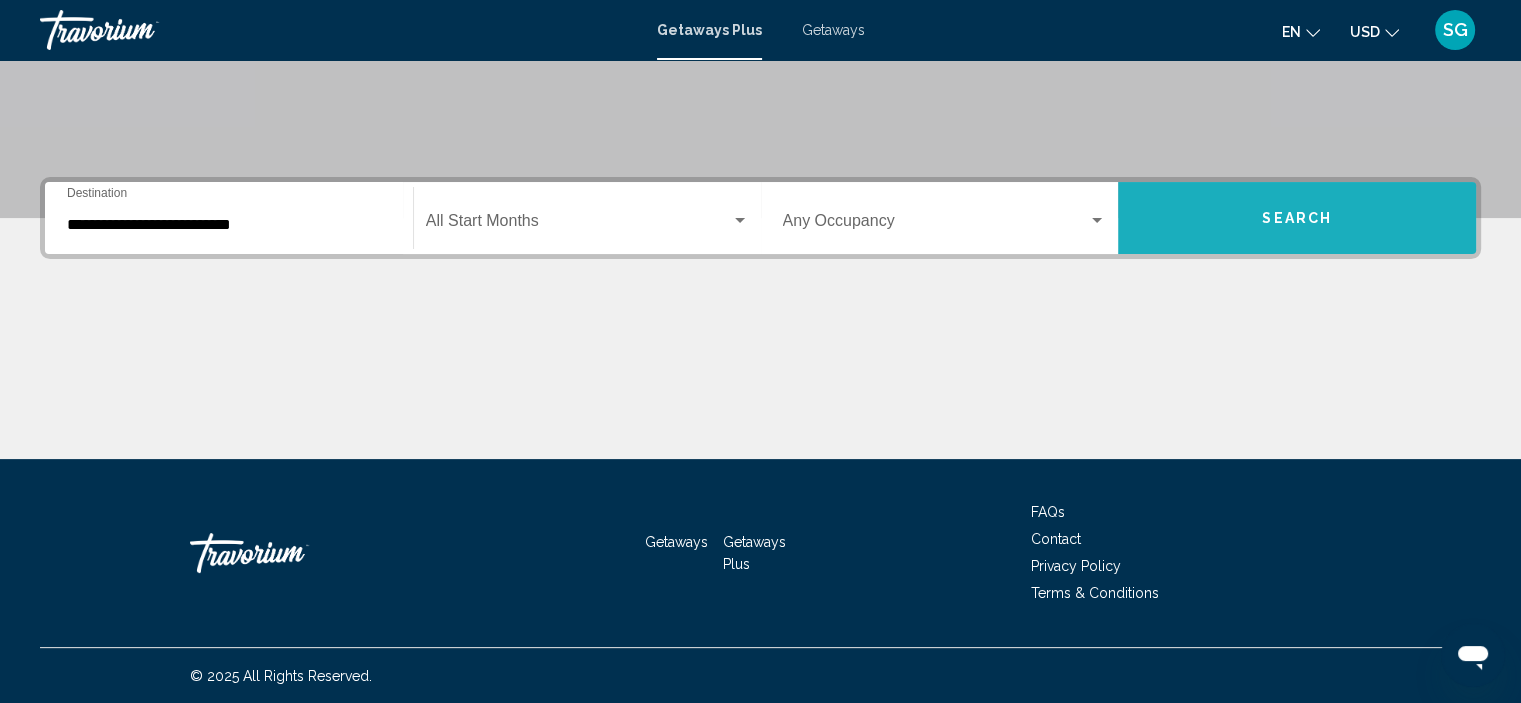click on "Search" at bounding box center (1297, 218) 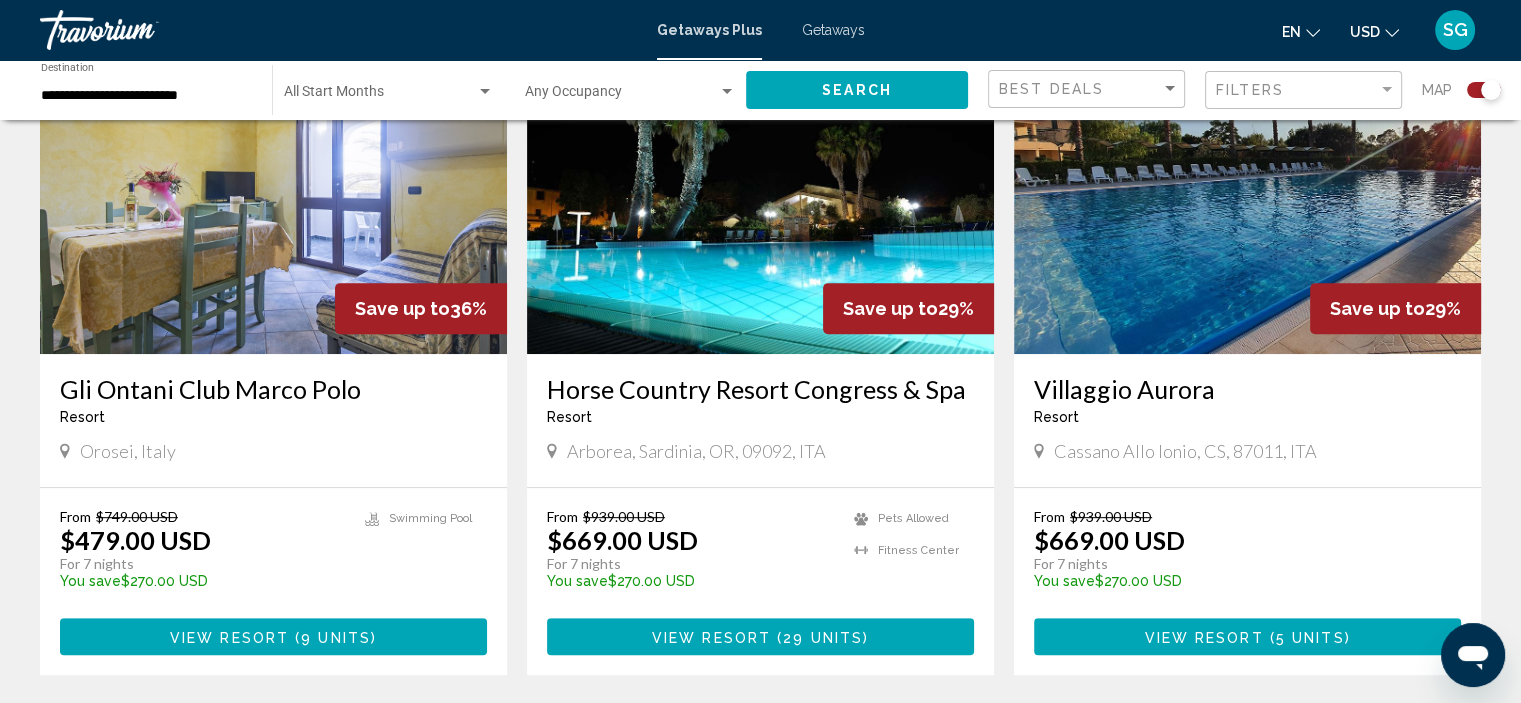 scroll, scrollTop: 799, scrollLeft: 0, axis: vertical 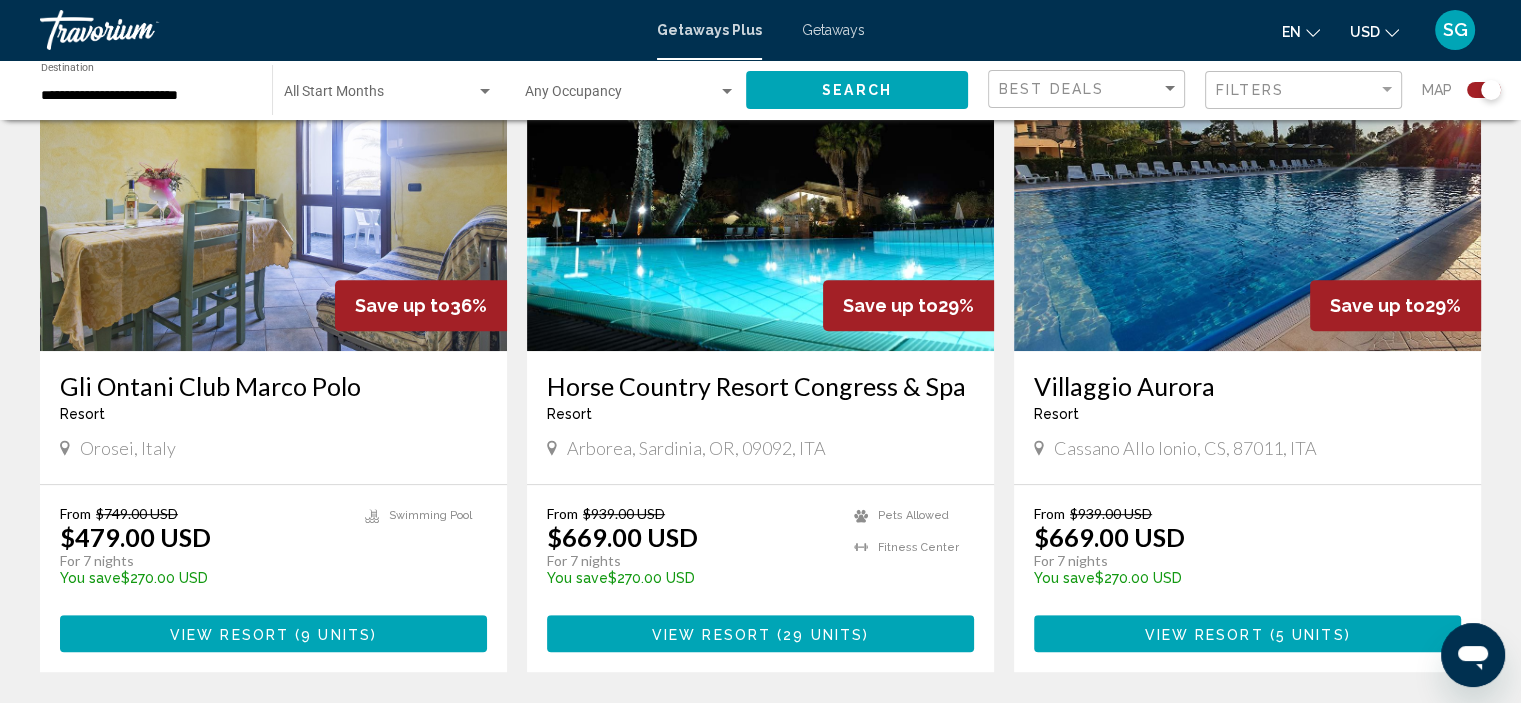 click on "View Resort" at bounding box center (711, 634) 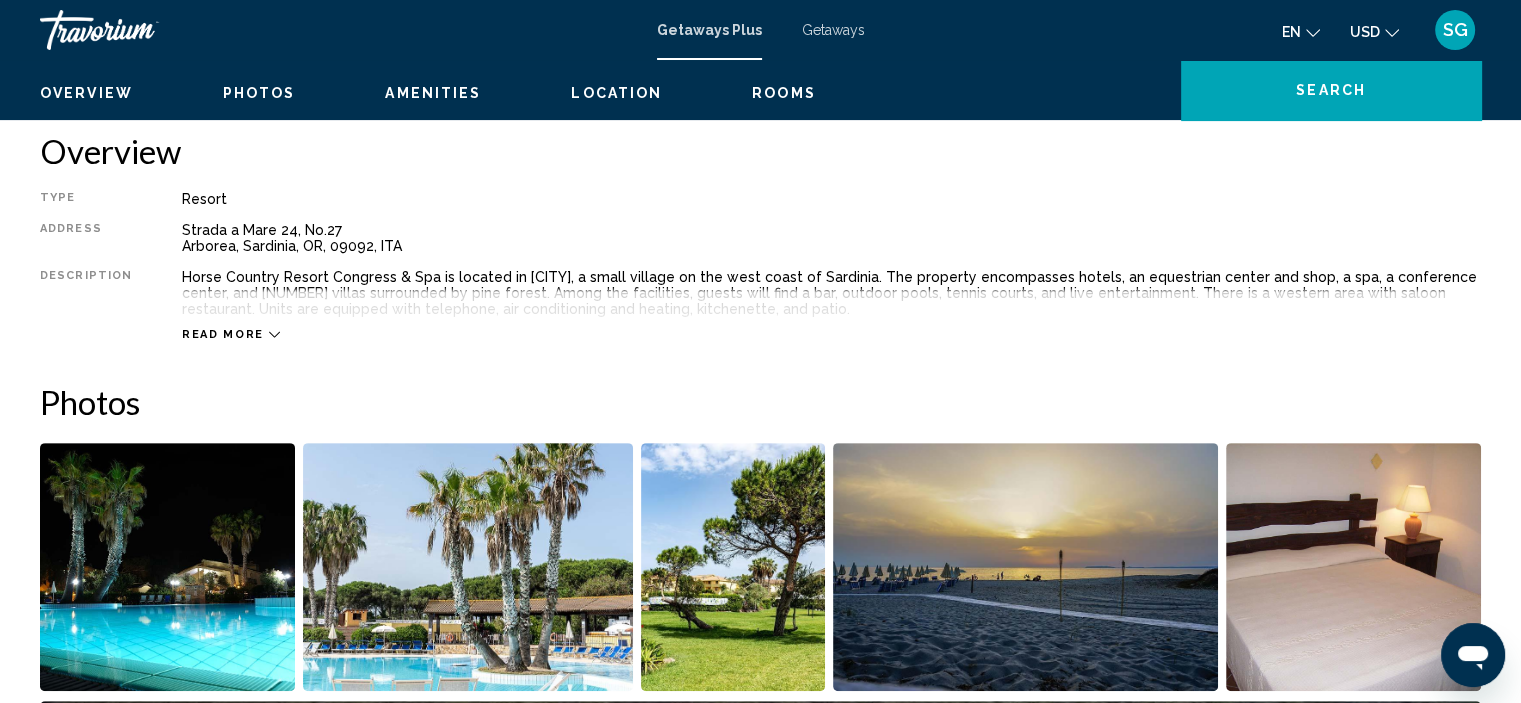 scroll, scrollTop: 634, scrollLeft: 0, axis: vertical 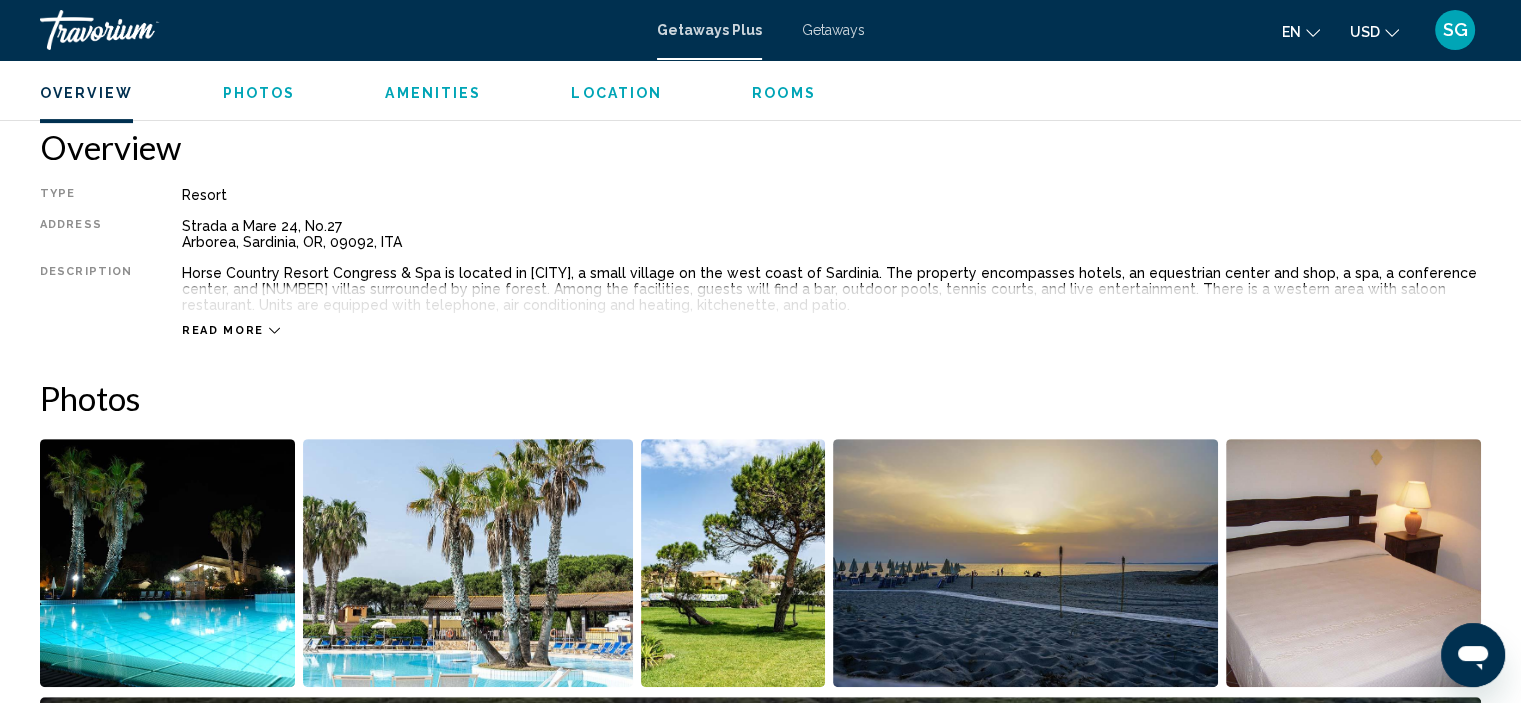 click on "Read more" at bounding box center [223, 330] 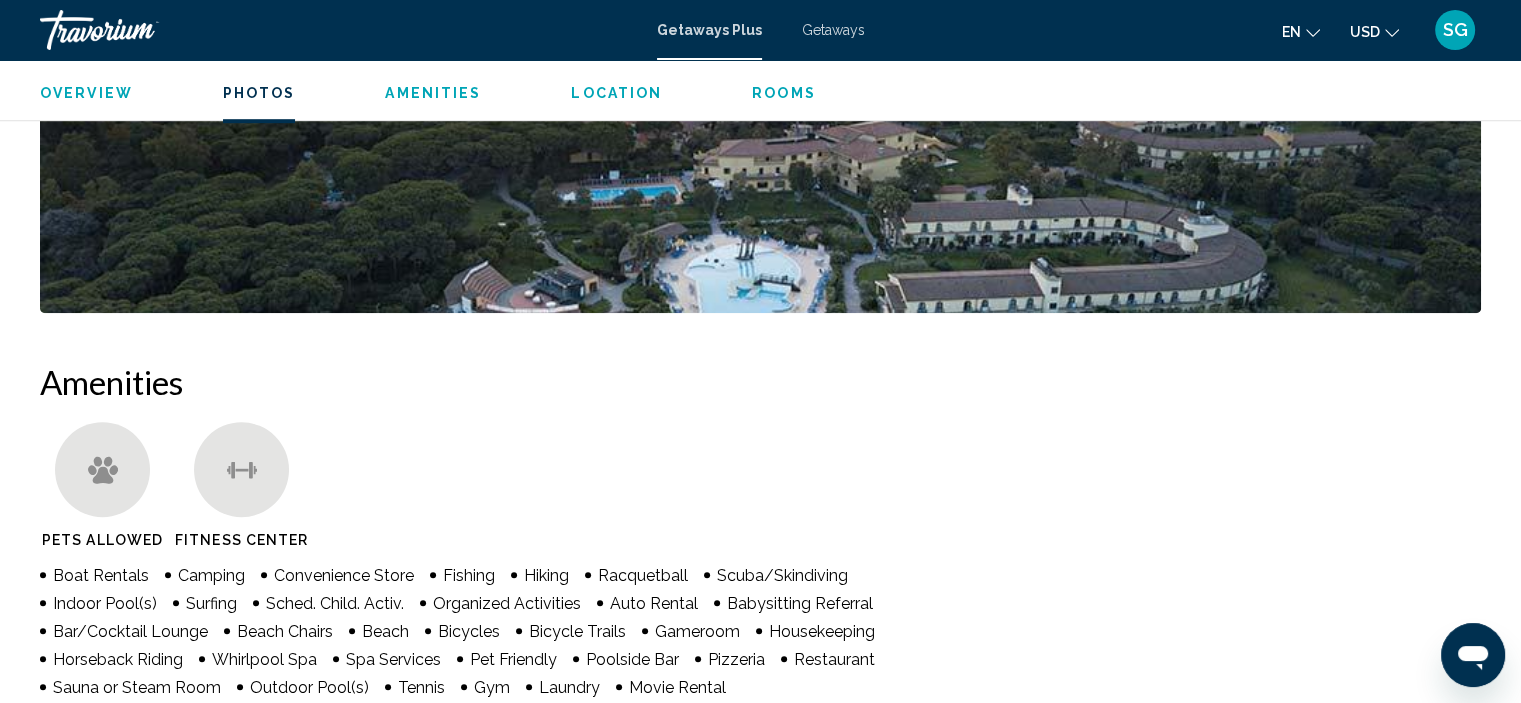 scroll, scrollTop: 1142, scrollLeft: 0, axis: vertical 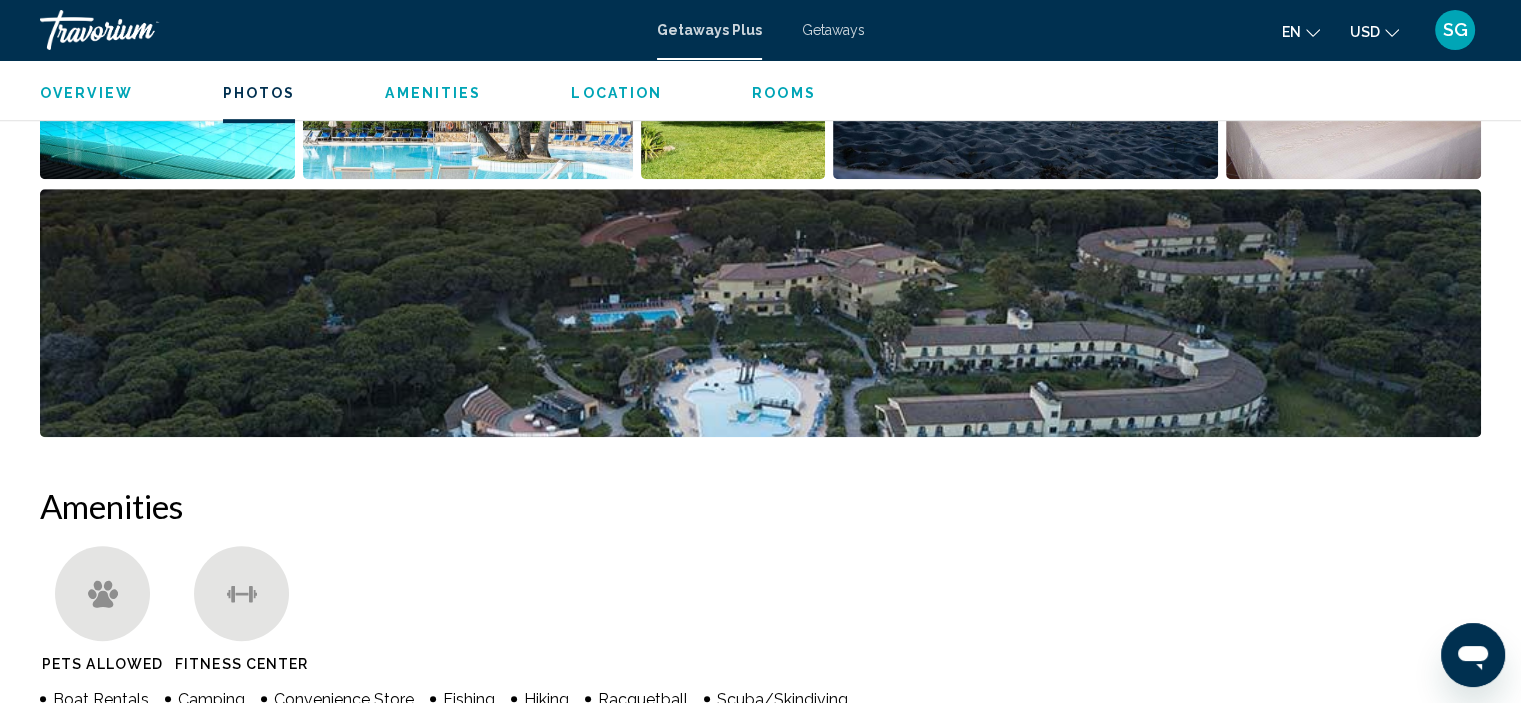 click on "Rooms" at bounding box center (784, 93) 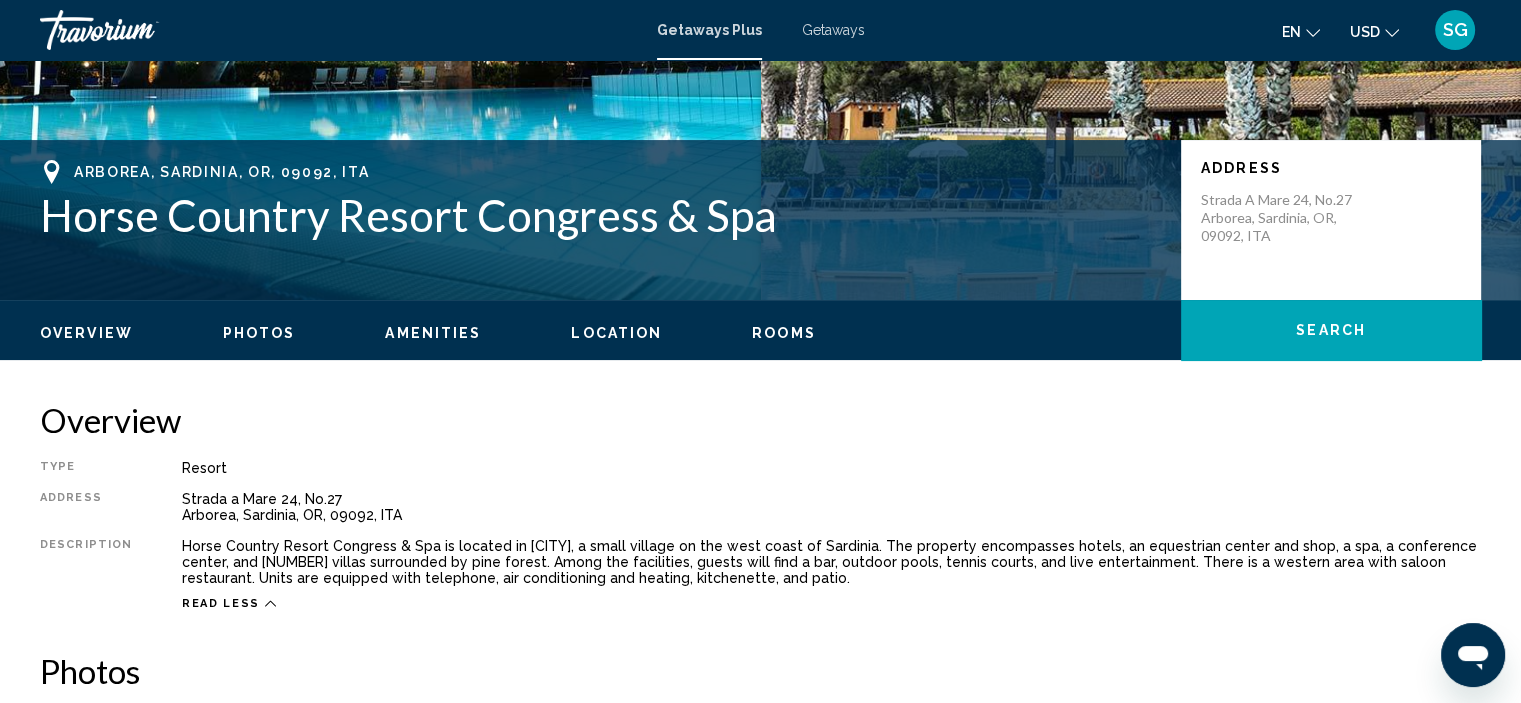 scroll, scrollTop: 0, scrollLeft: 0, axis: both 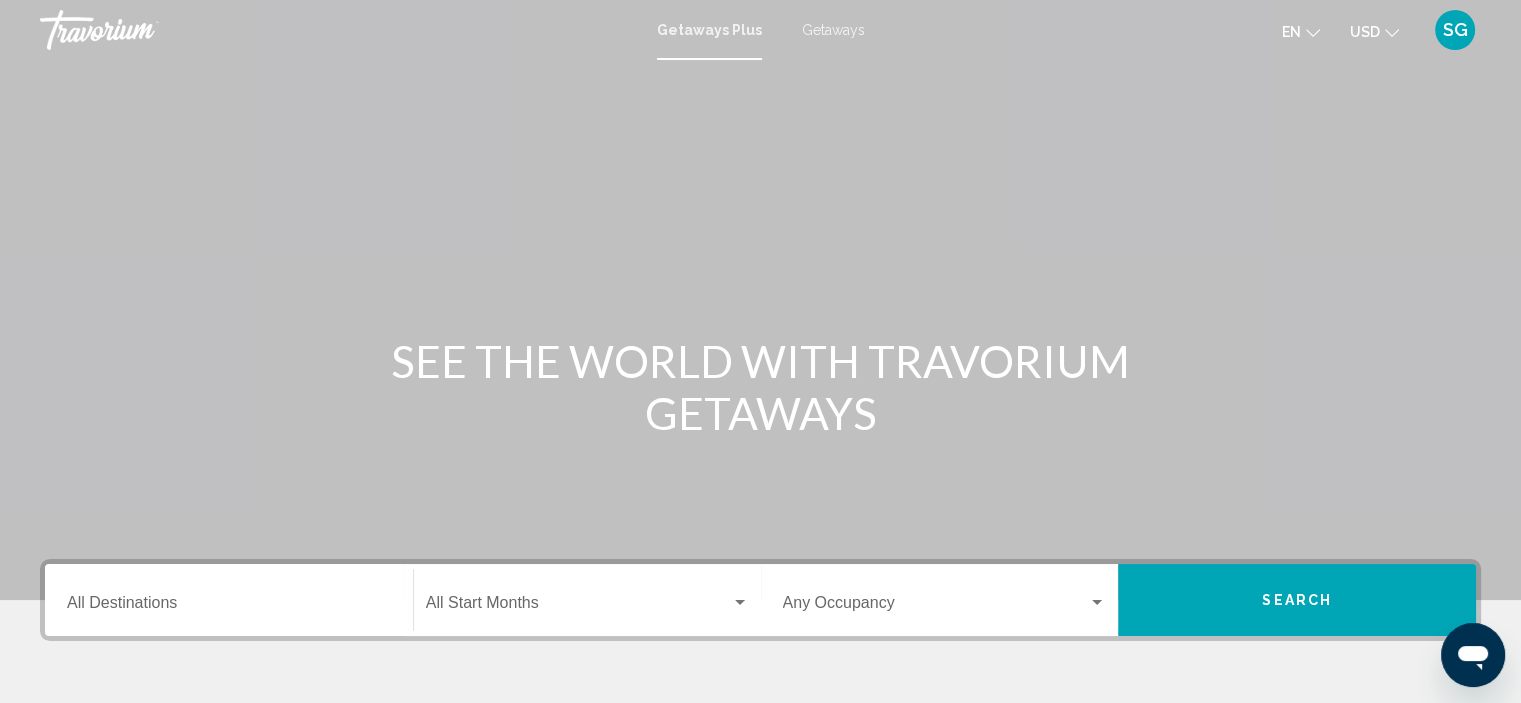 click on "Getaways" at bounding box center [833, 30] 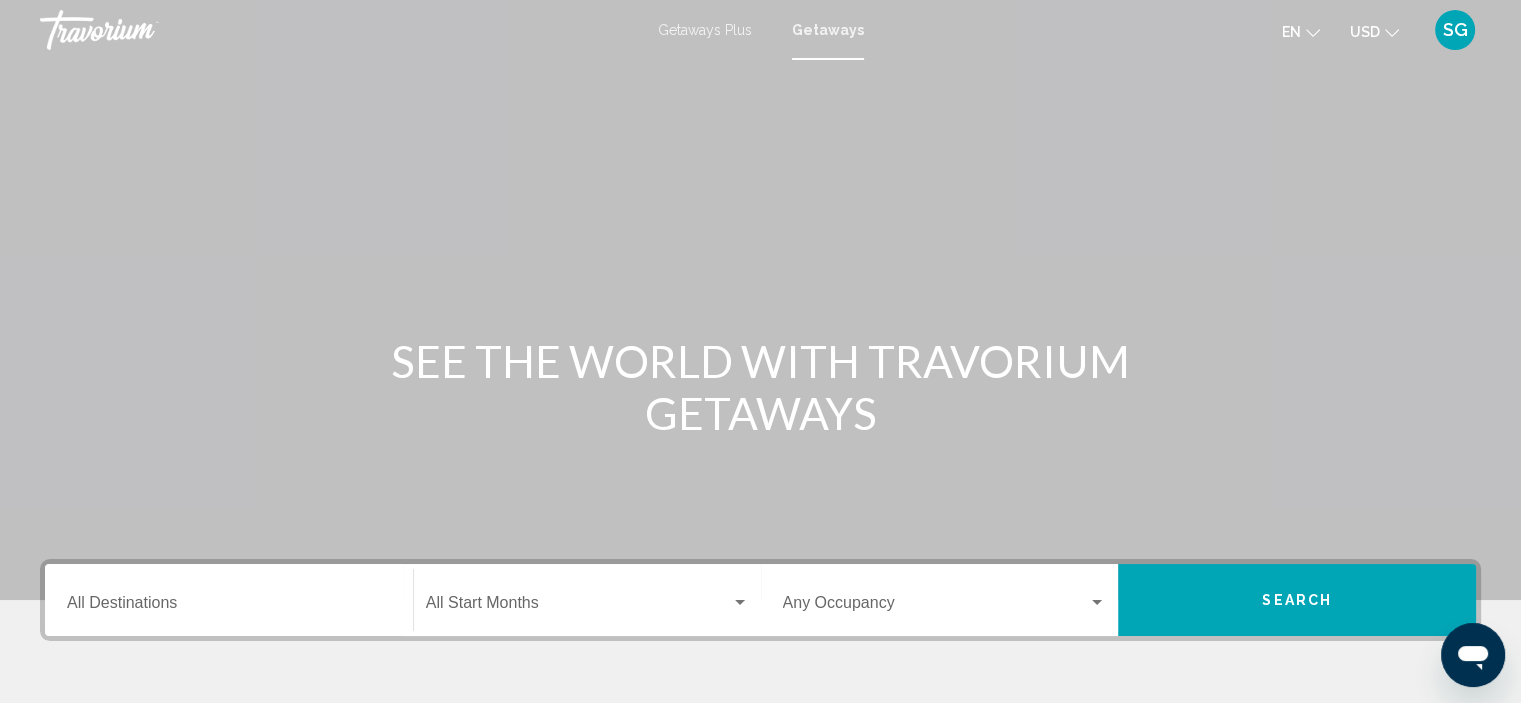click on "Getaways Plus  Getaways en
English Español Français Italiano Português русский USD
USD ($) MXN (Mex$) CAD (Can$) GBP (£) EUR (€) AUD (A$) NZD (NZ$) CNY (CN¥) SG Login" at bounding box center [760, 30] 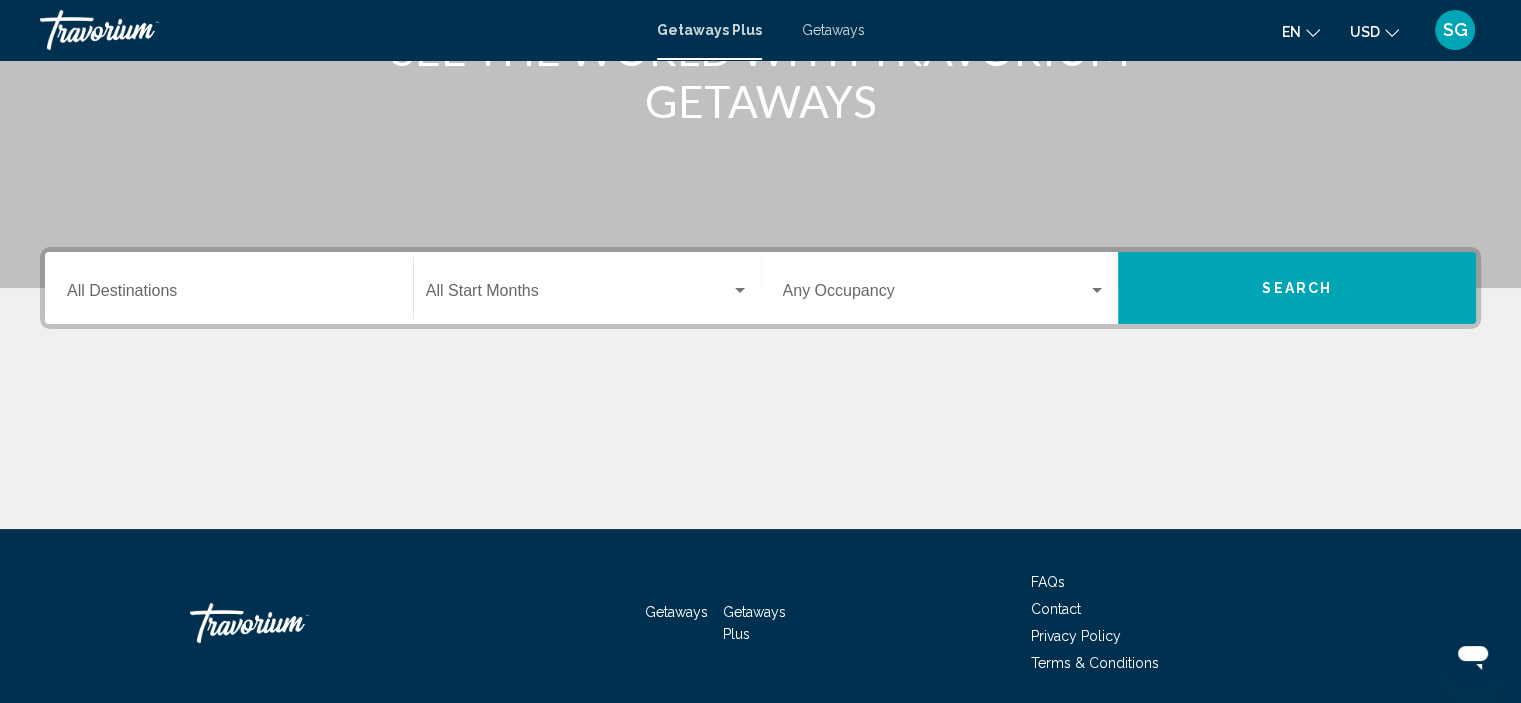 scroll, scrollTop: 328, scrollLeft: 0, axis: vertical 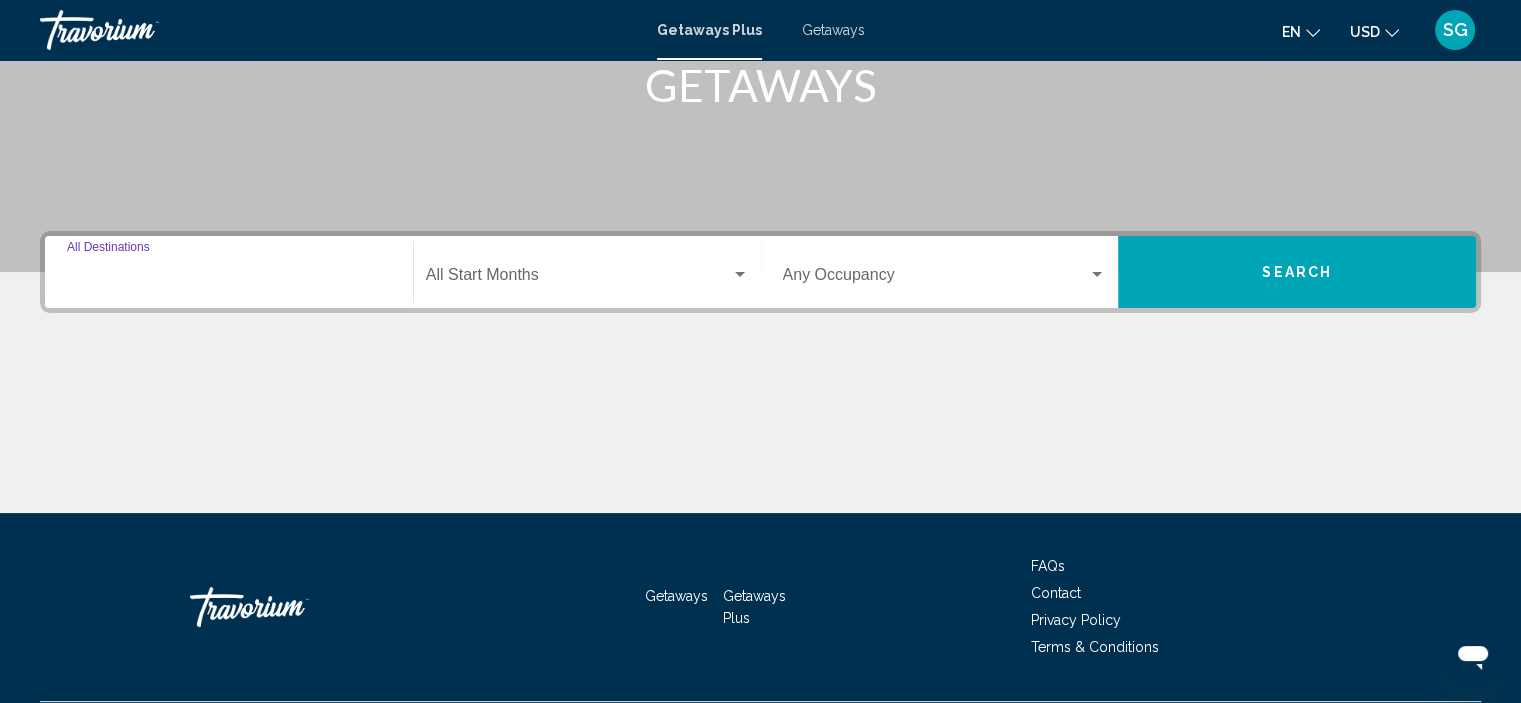 click on "Destination All Destinations" at bounding box center [229, 279] 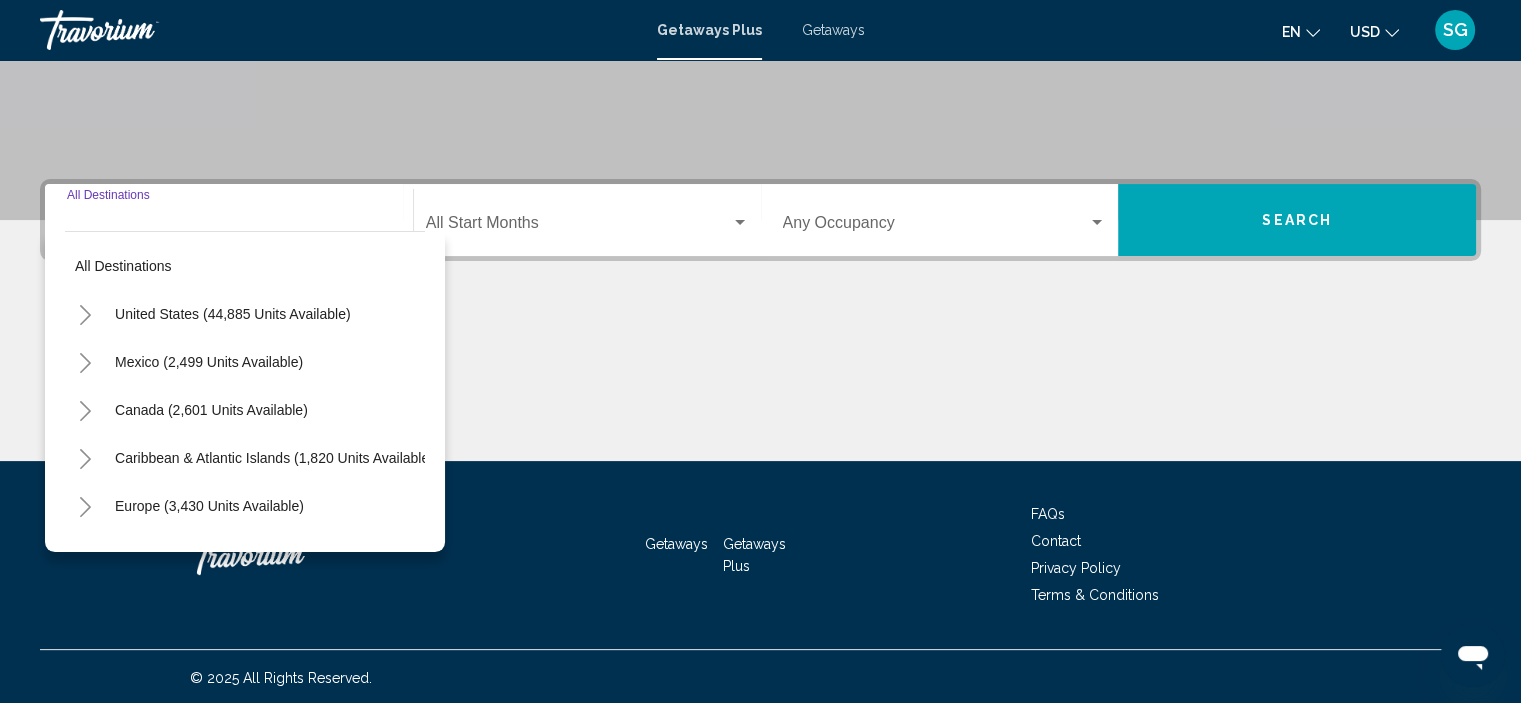 scroll, scrollTop: 382, scrollLeft: 0, axis: vertical 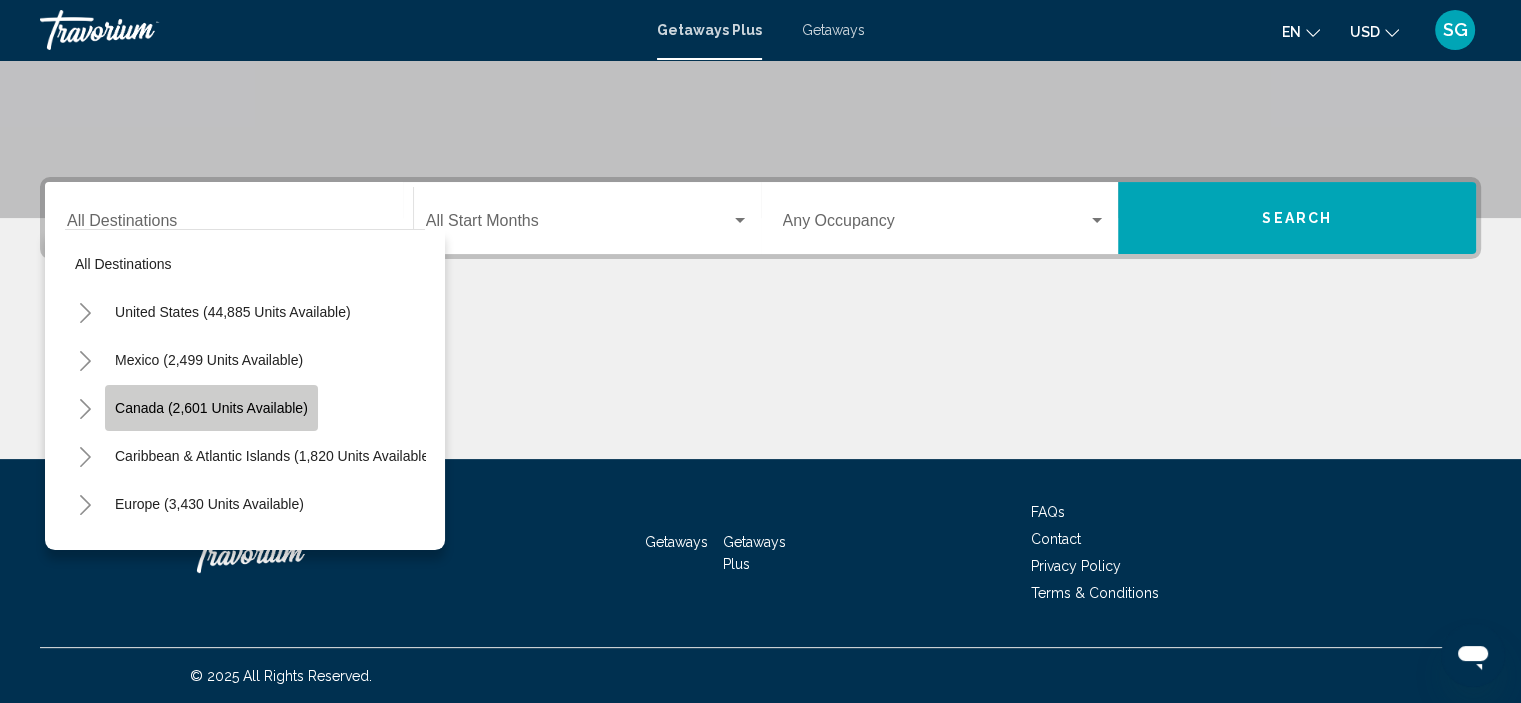 click on "Canada (2,601 units available)" 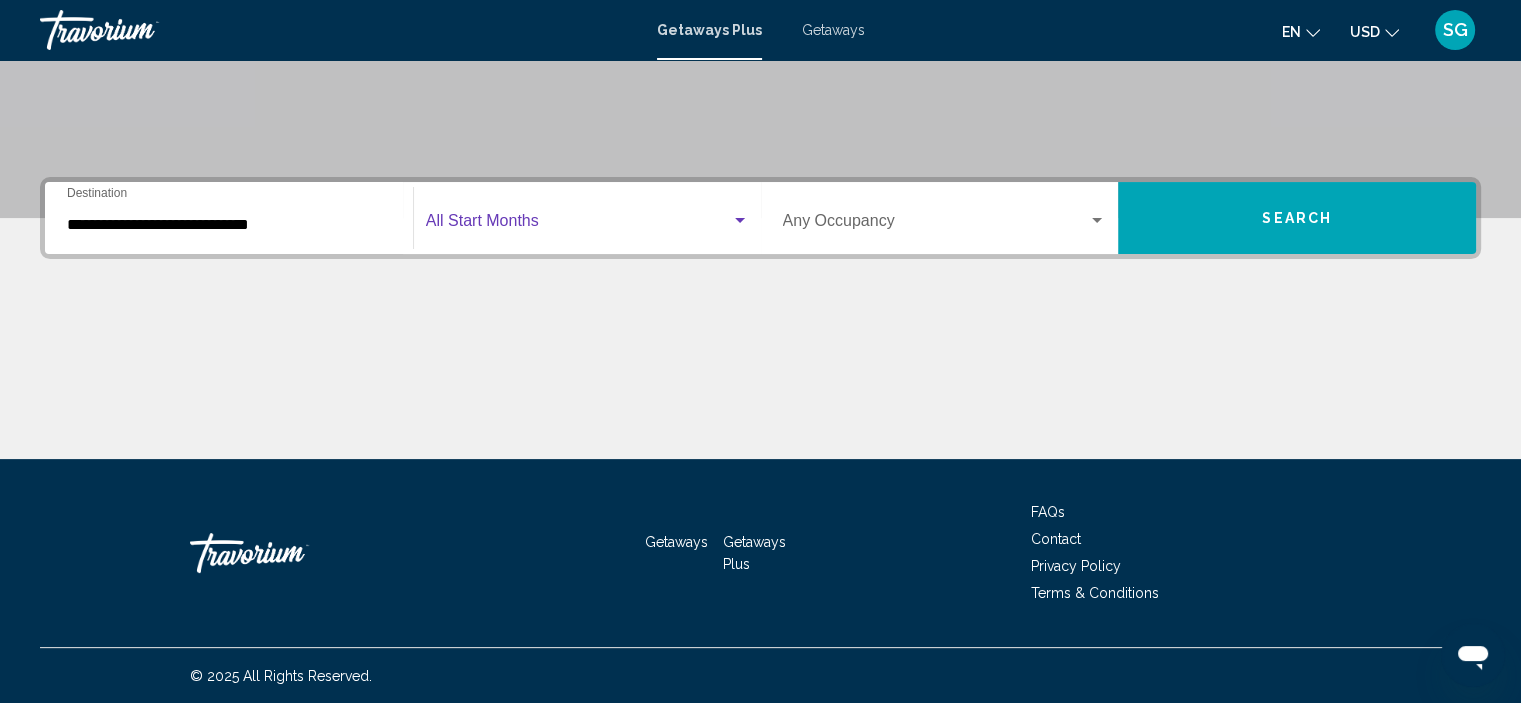 click at bounding box center [740, 220] 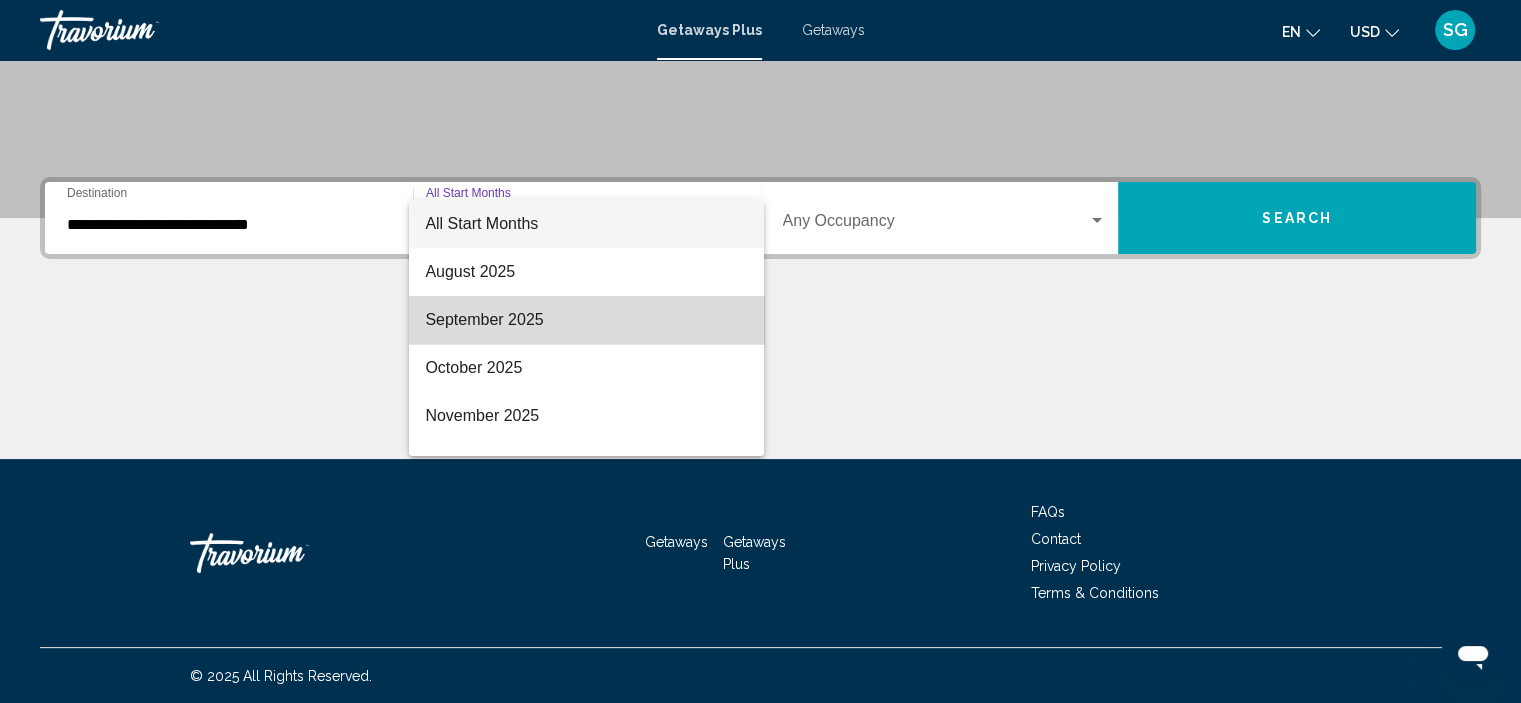 click on "September 2025" at bounding box center (586, 320) 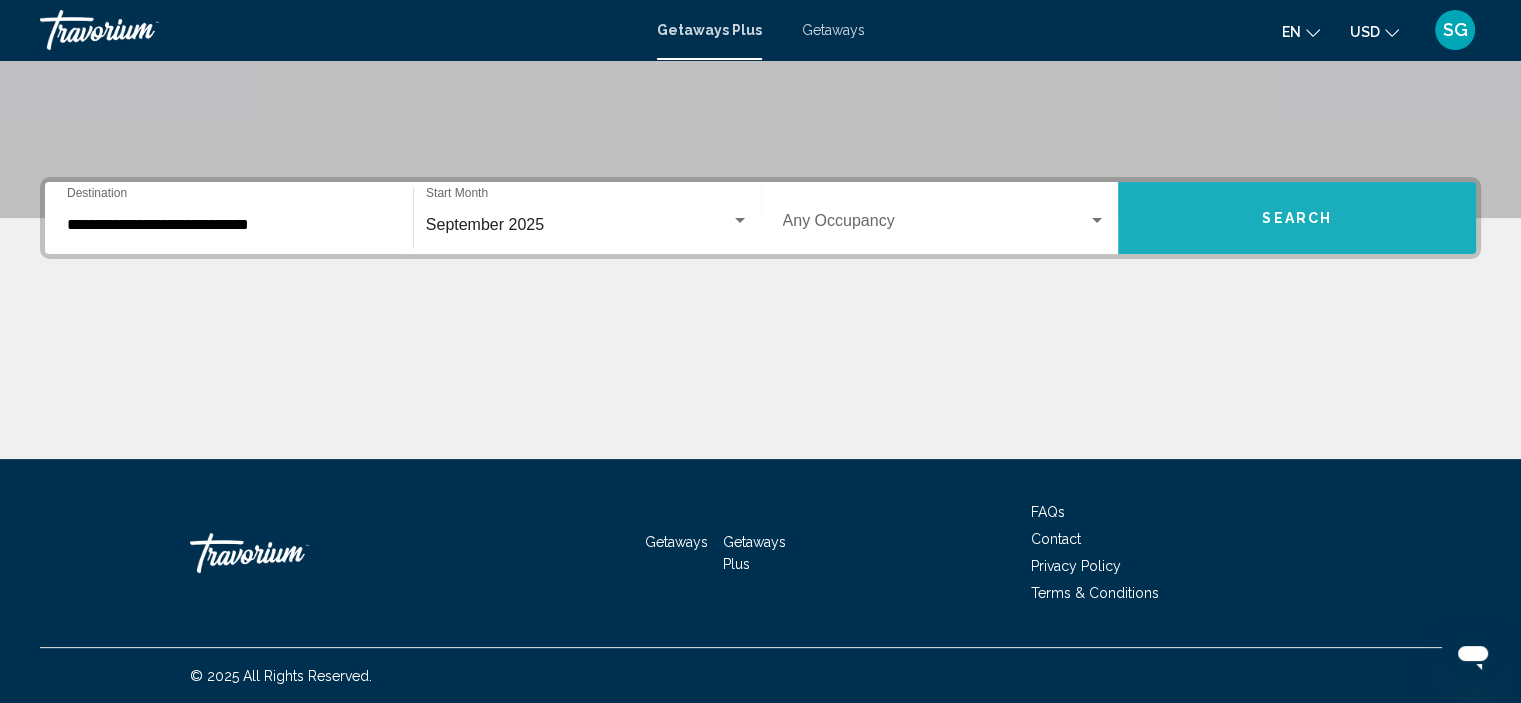 click on "Search" at bounding box center (1297, 218) 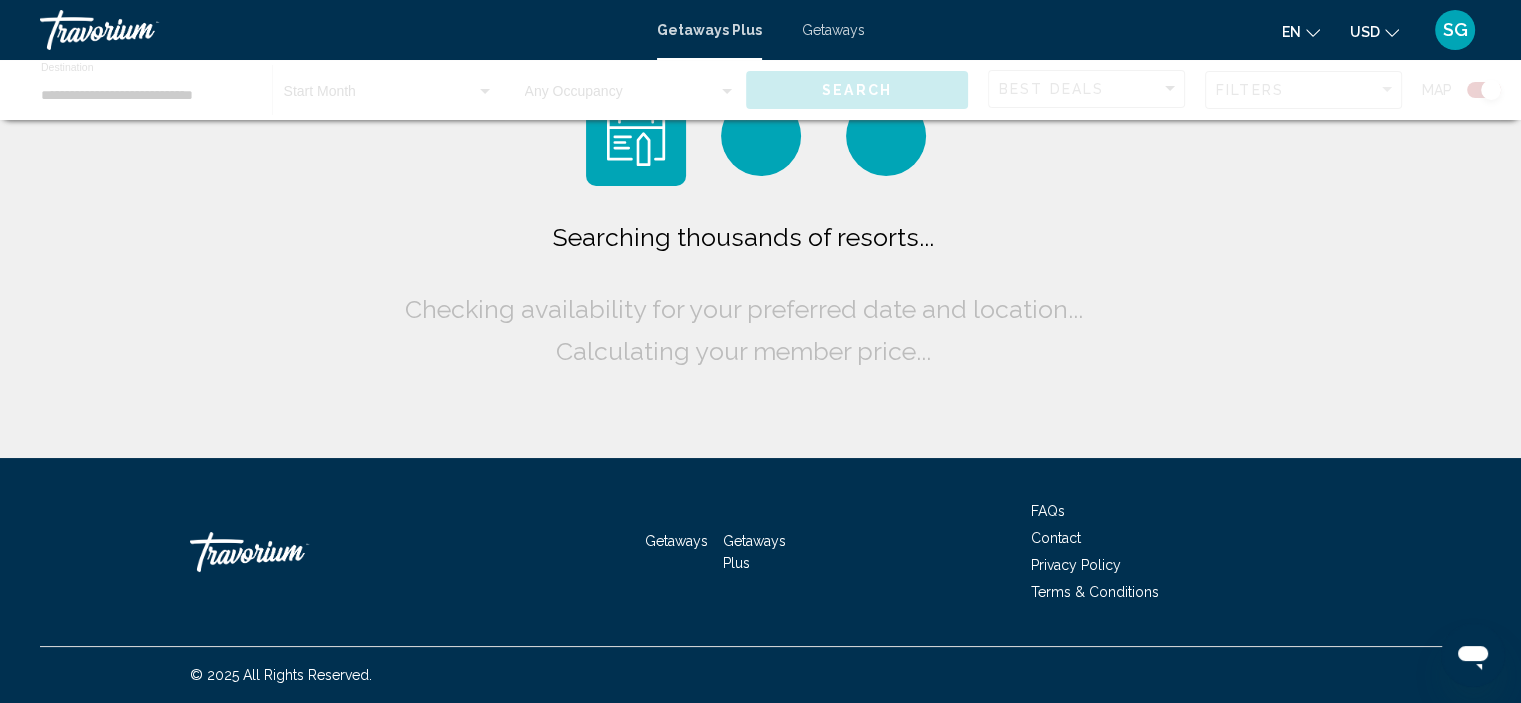 scroll, scrollTop: 0, scrollLeft: 0, axis: both 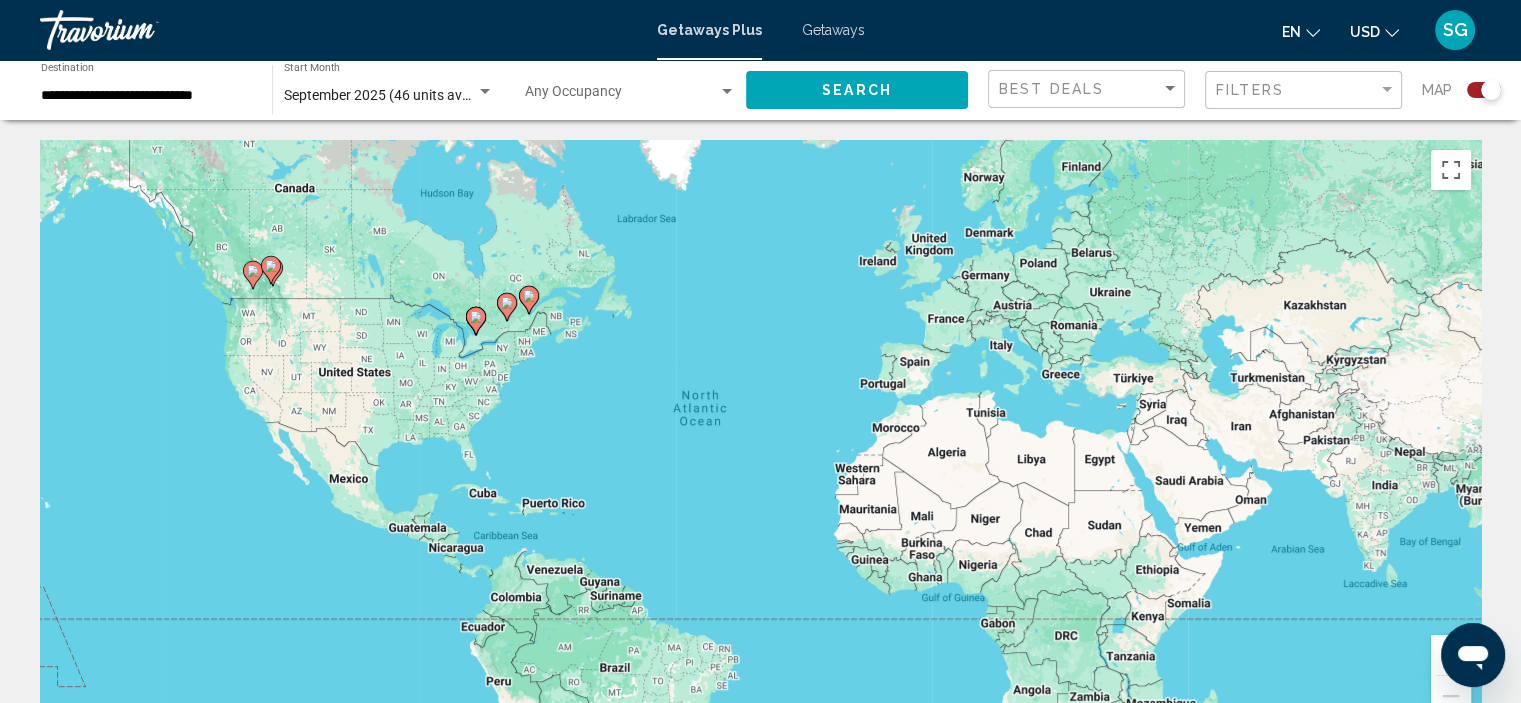 click at bounding box center (271, 270) 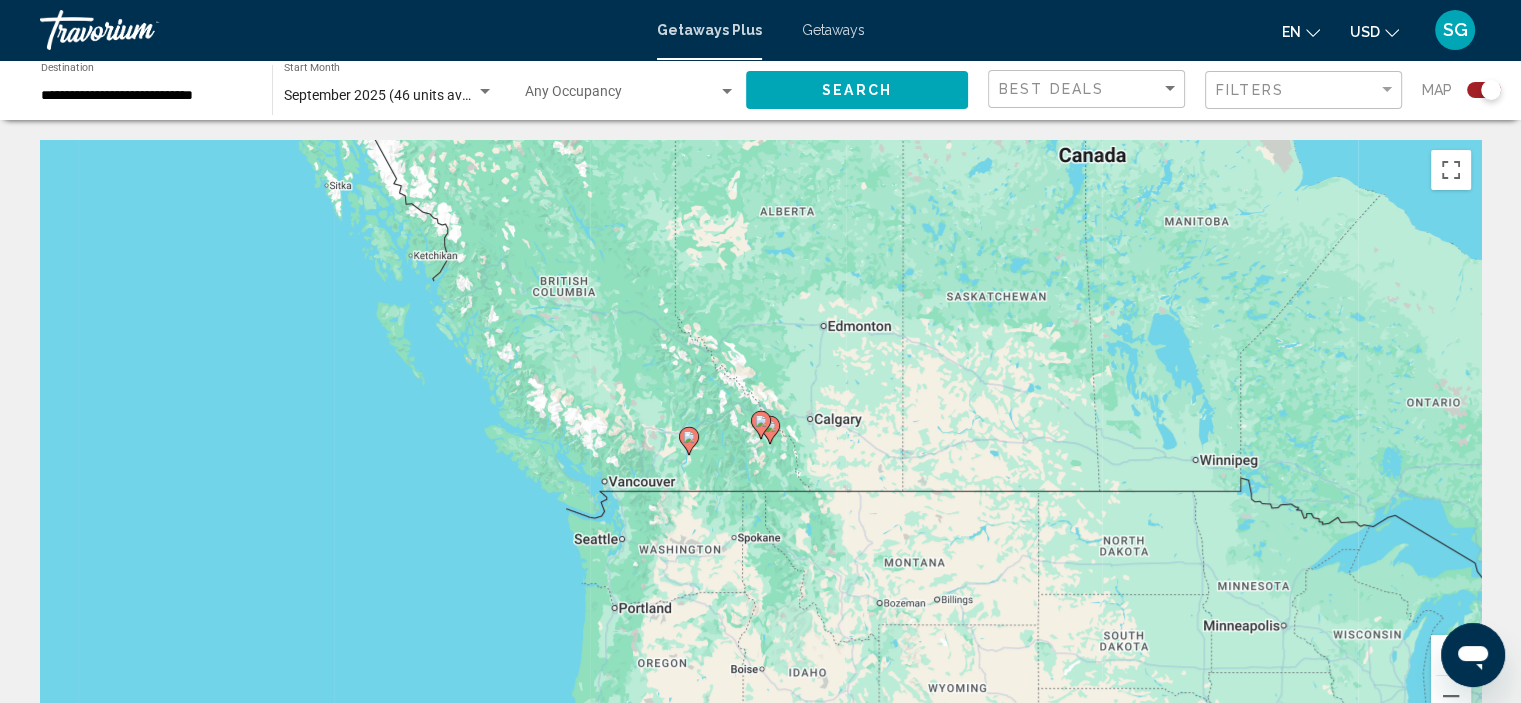 click at bounding box center (761, 425) 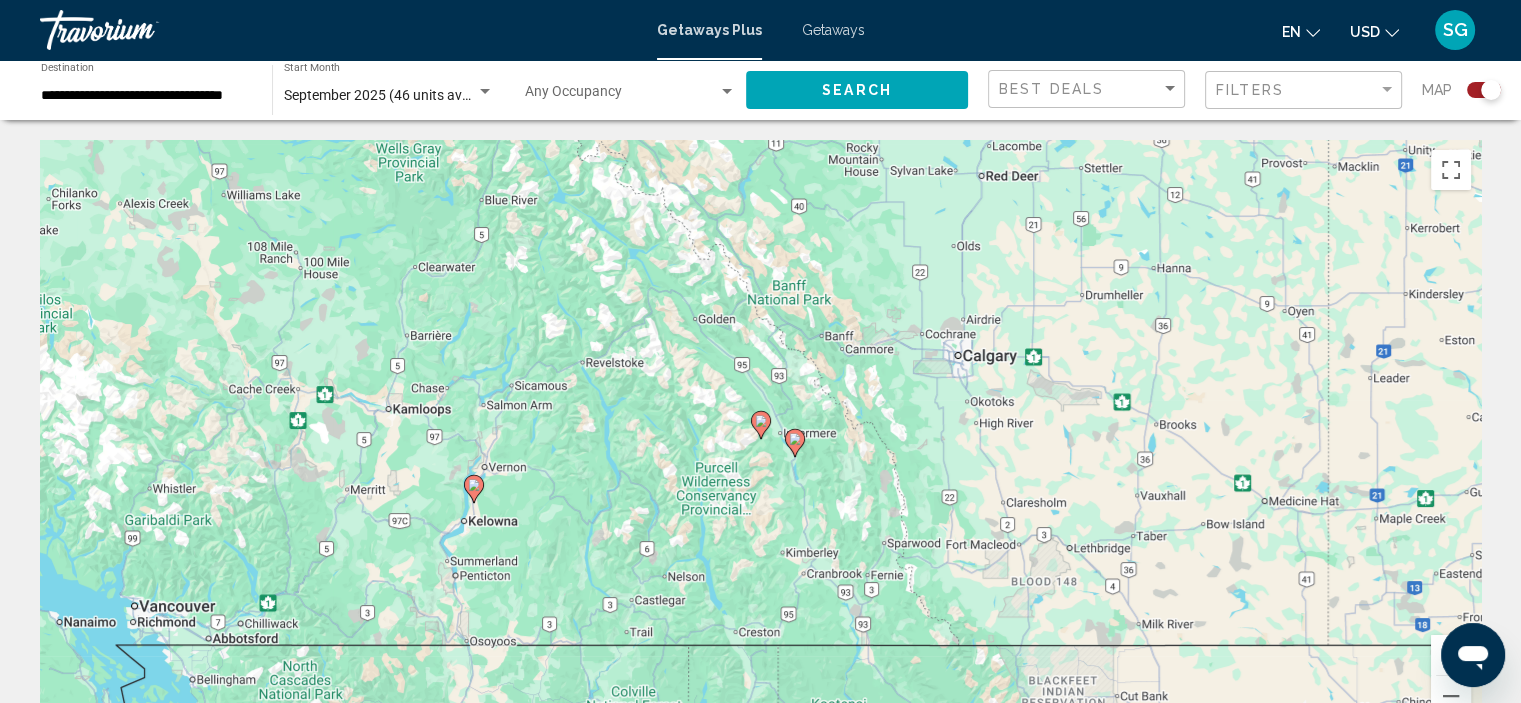click on "To navigate, press the arrow keys. To activate drag with keyboard, press Alt + Enter. Once in keyboard drag state, use the arrow keys to move the marker. To complete the drag, press the Enter key. To cancel, press Escape." at bounding box center [760, 440] 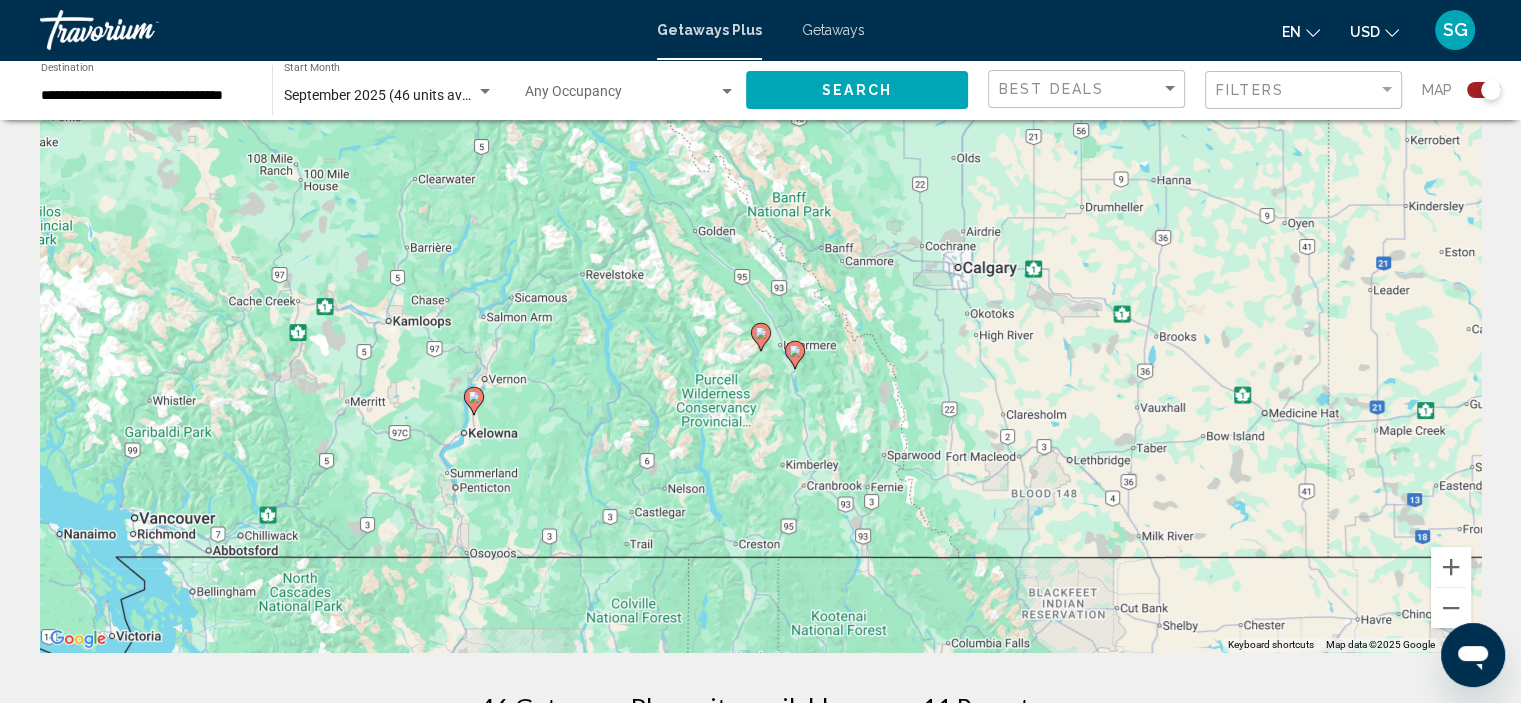 scroll, scrollTop: 0, scrollLeft: 0, axis: both 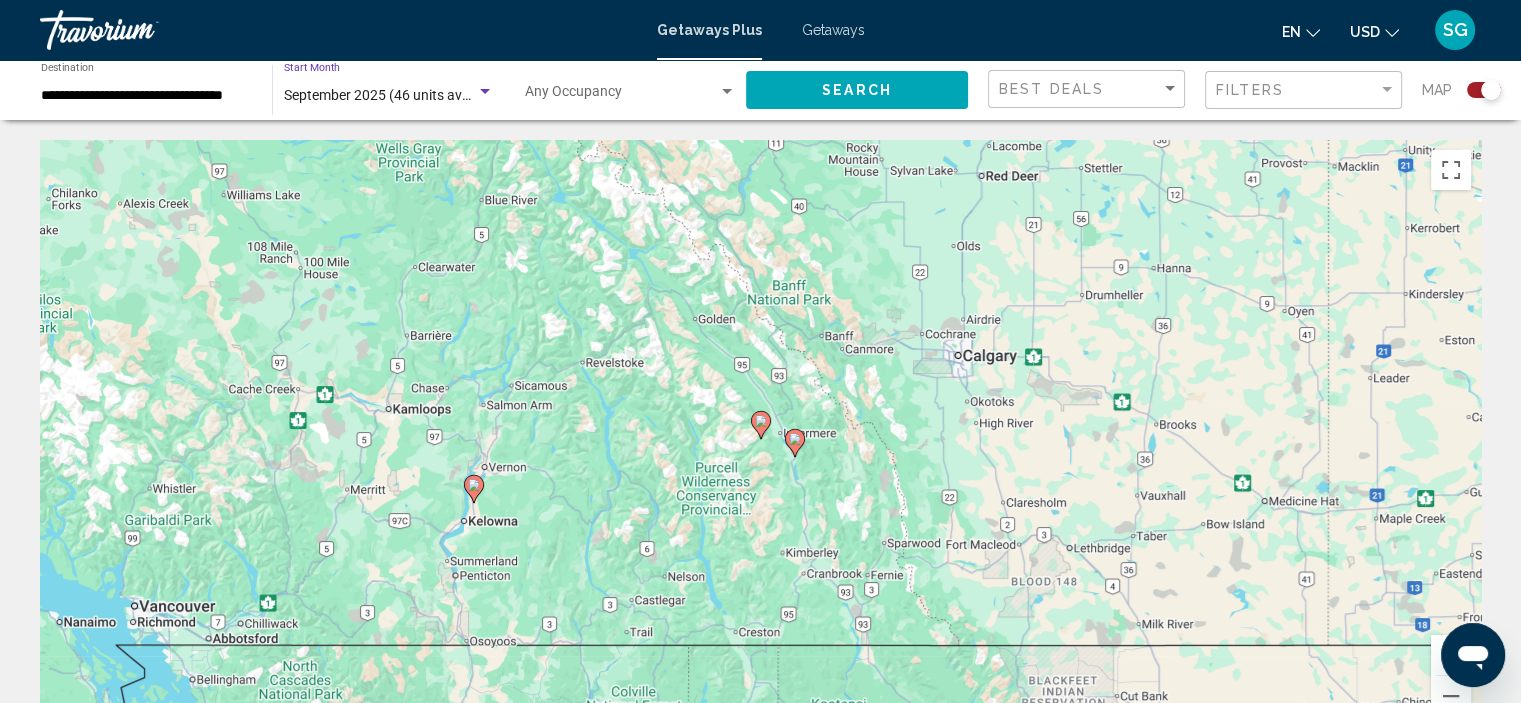 click at bounding box center [485, 91] 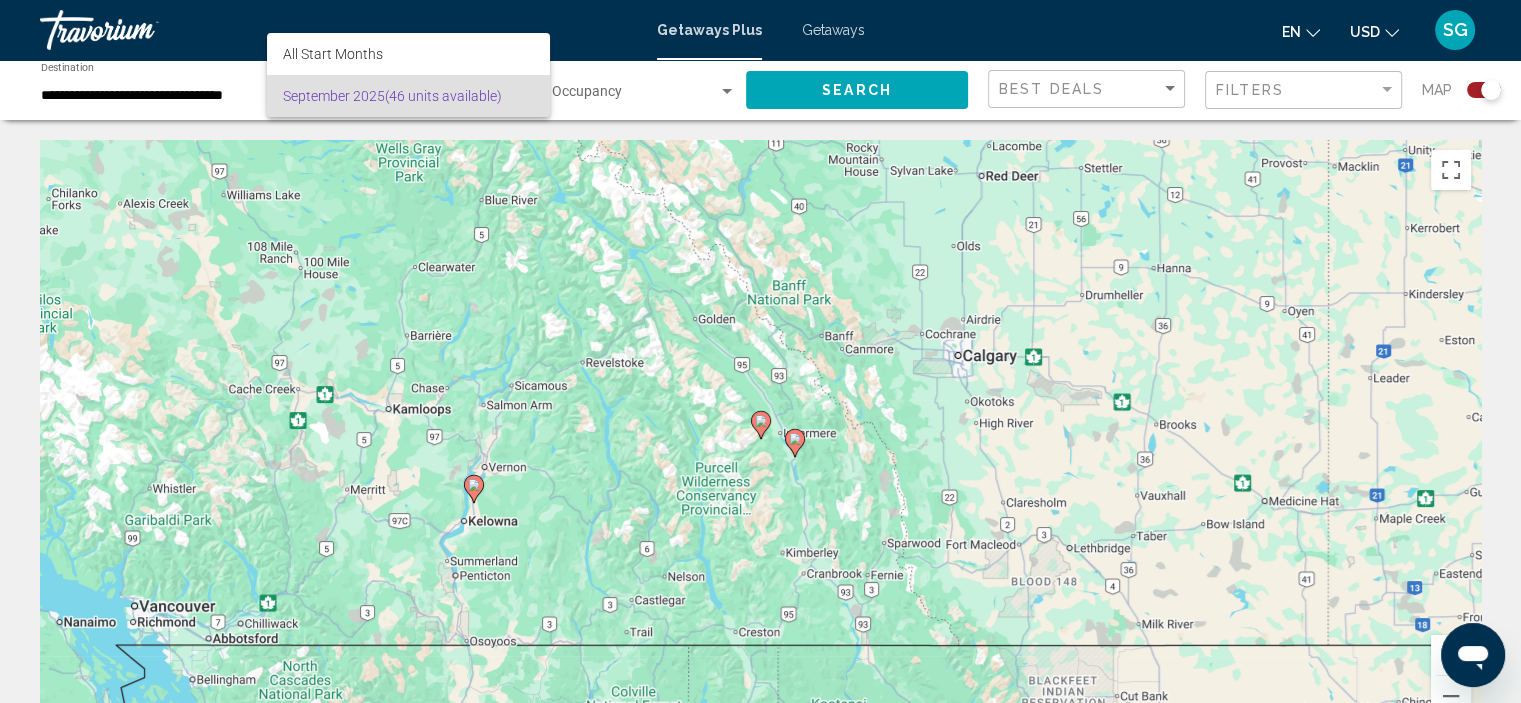 click at bounding box center [760, 351] 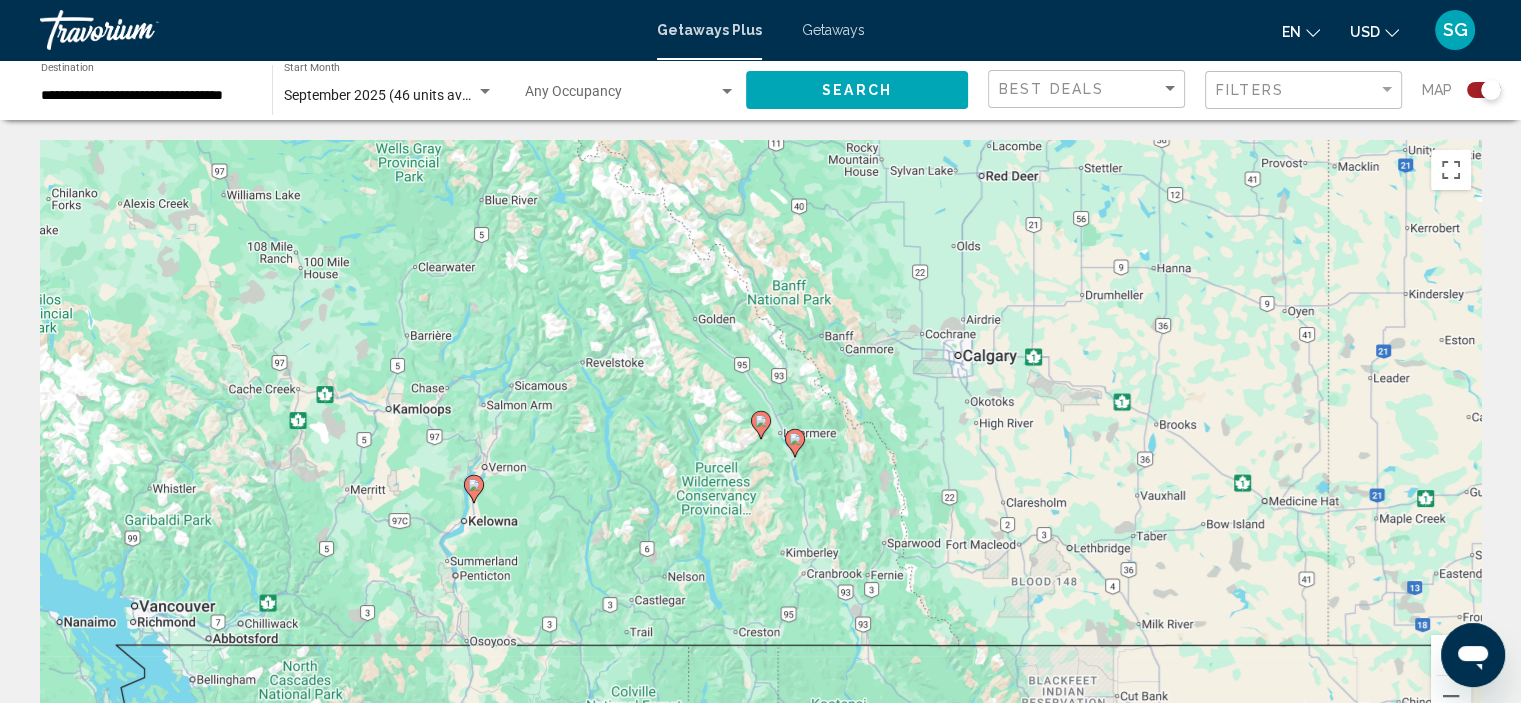 click on "**********" 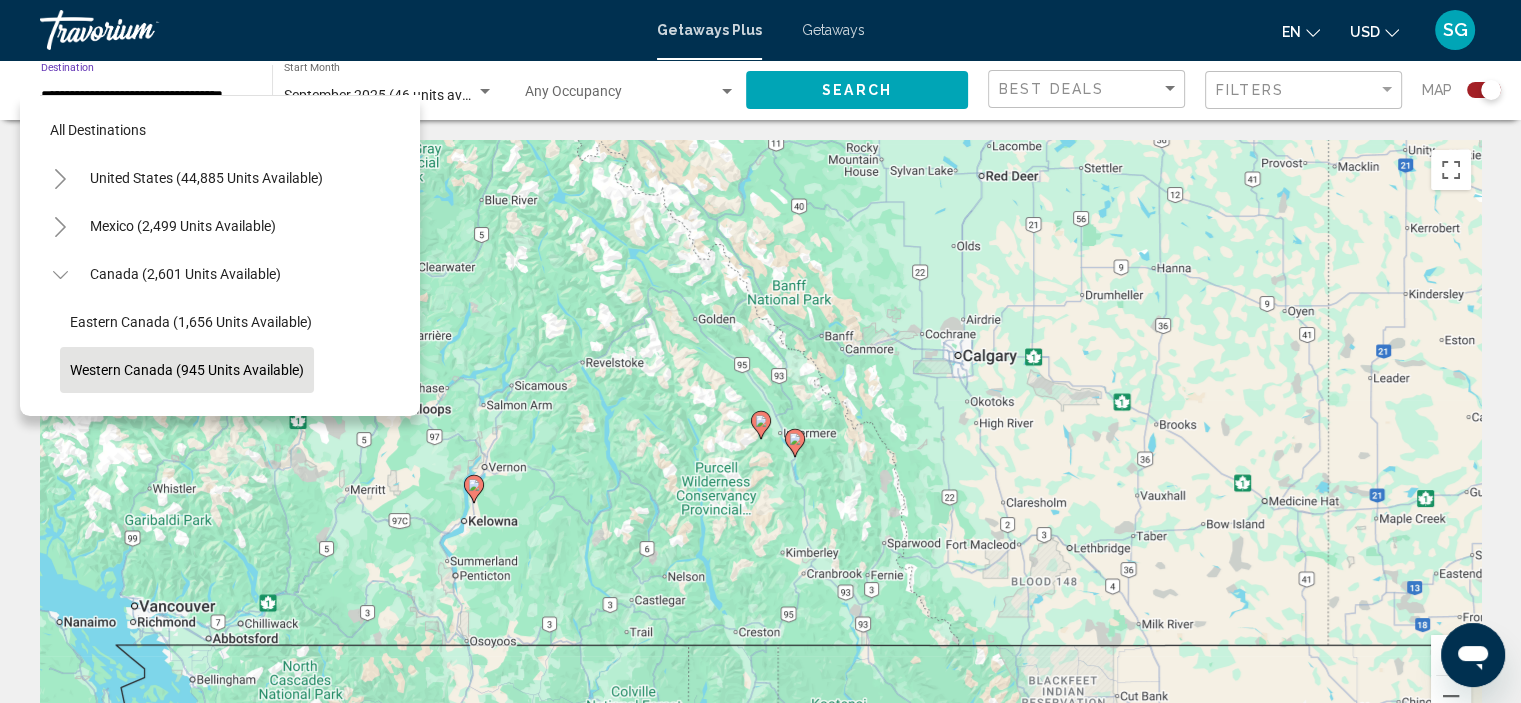scroll, scrollTop: 0, scrollLeft: 20, axis: horizontal 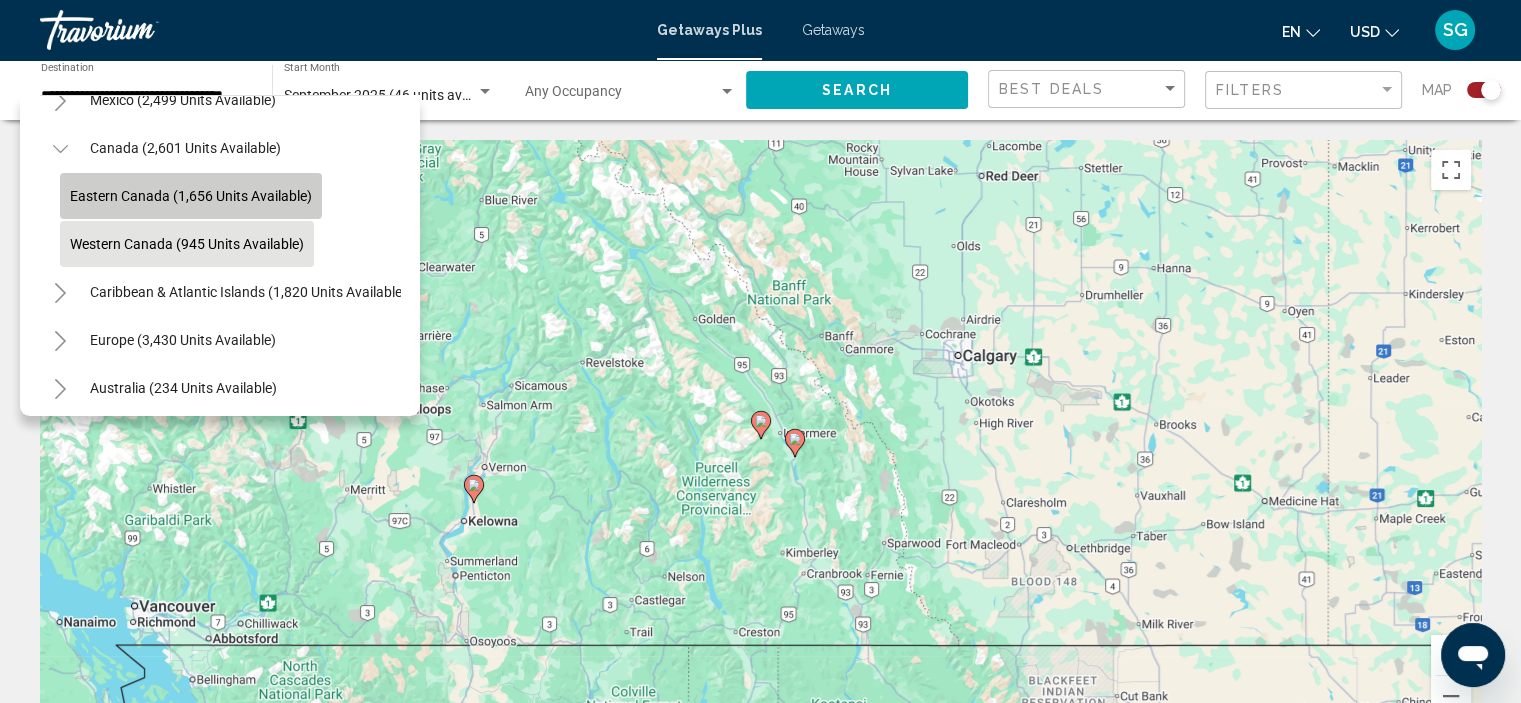click on "Eastern Canada (1,656 units available)" 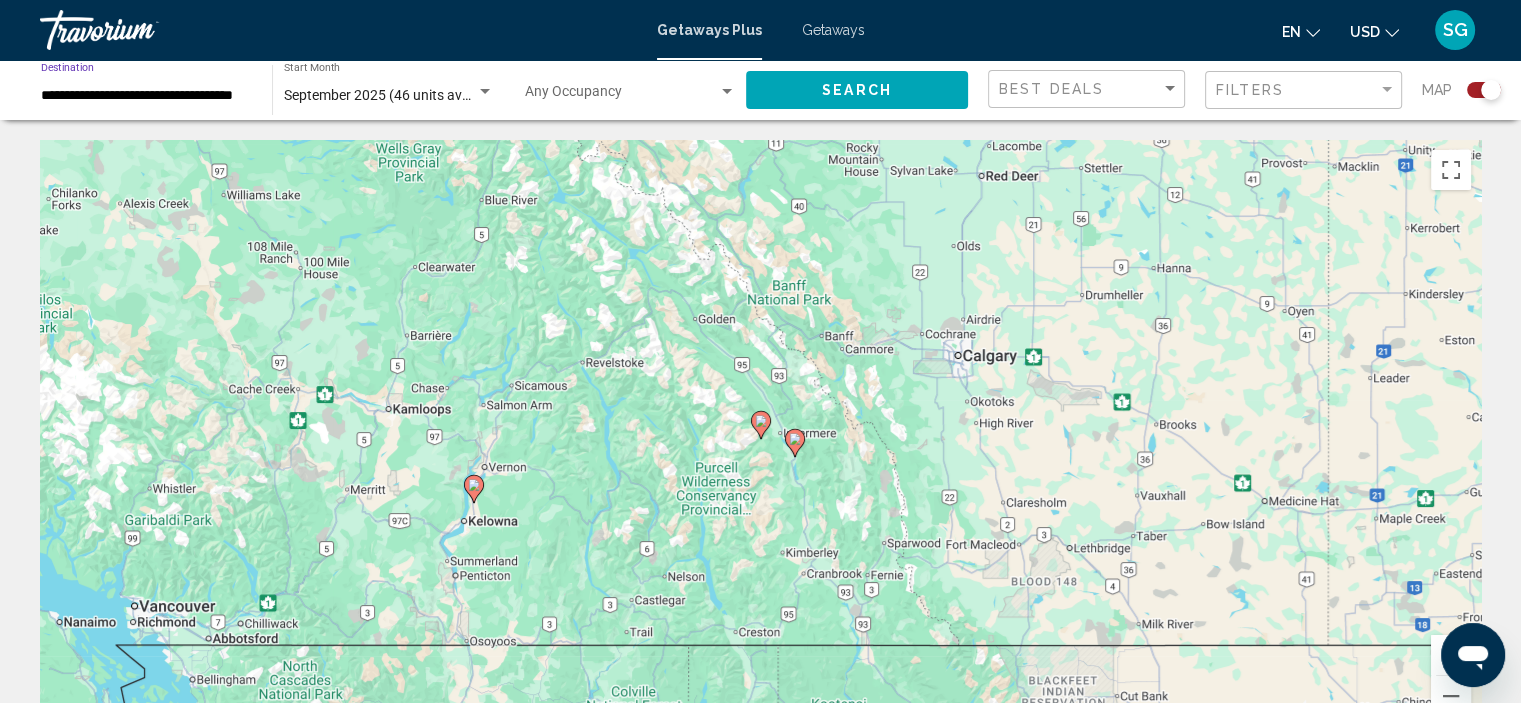 scroll, scrollTop: 0, scrollLeft: 20, axis: horizontal 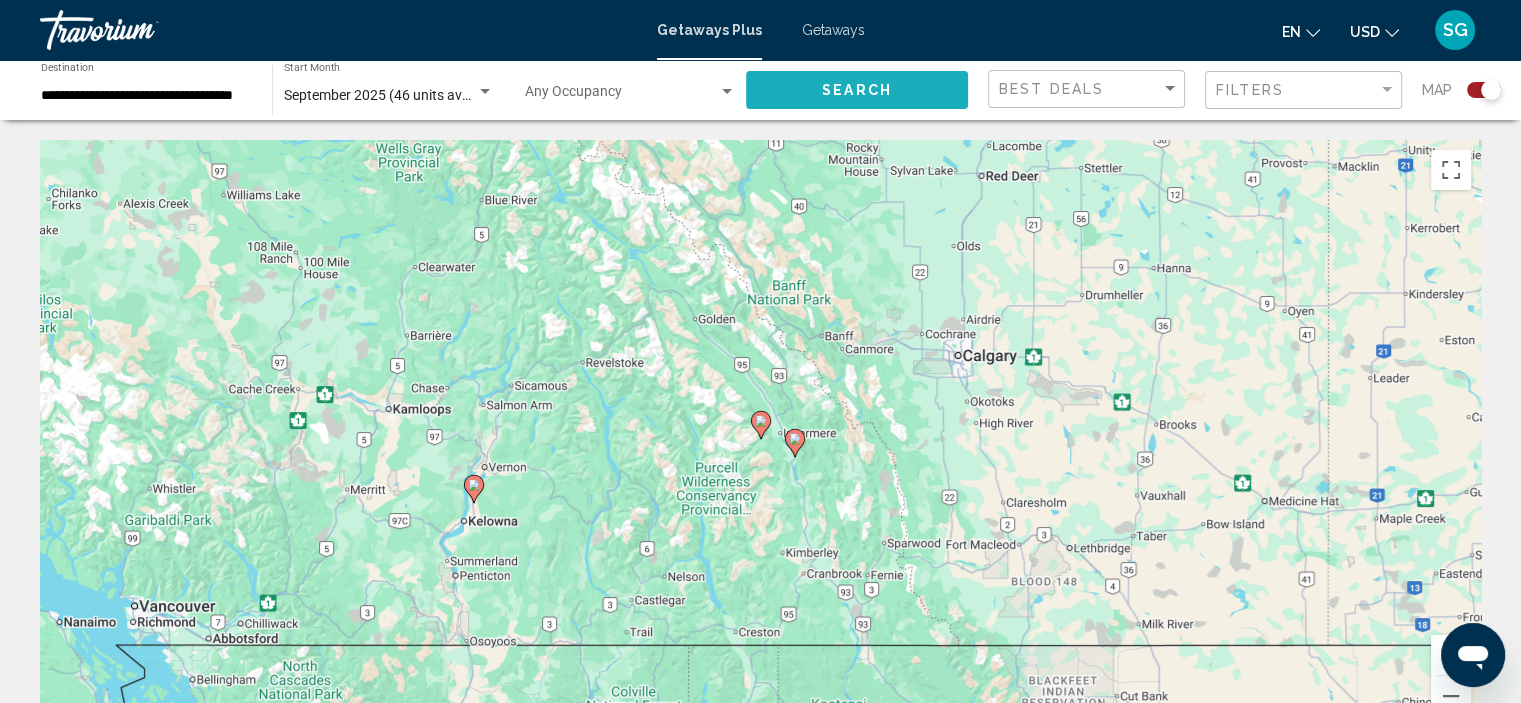 click on "Search" 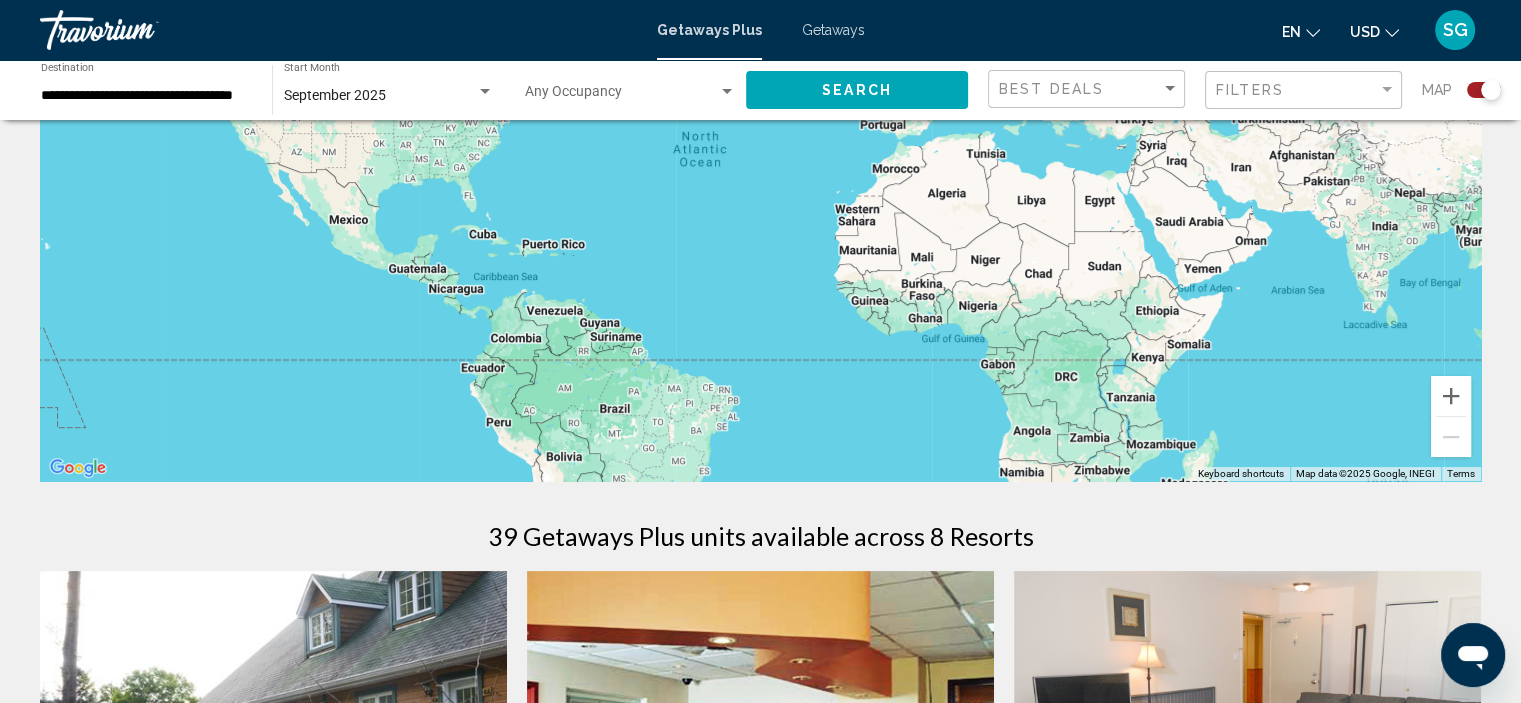 scroll, scrollTop: 0, scrollLeft: 0, axis: both 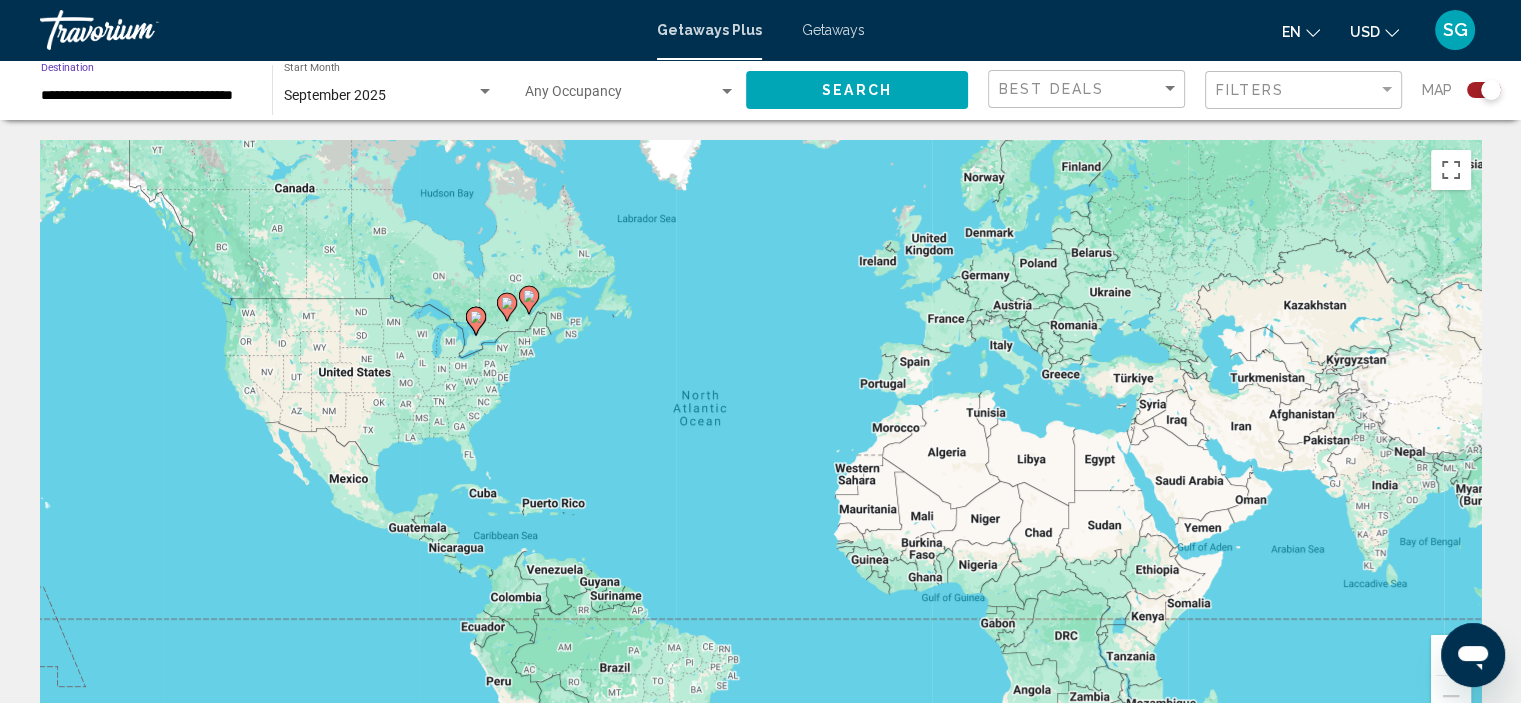 click on "**********" at bounding box center (146, 96) 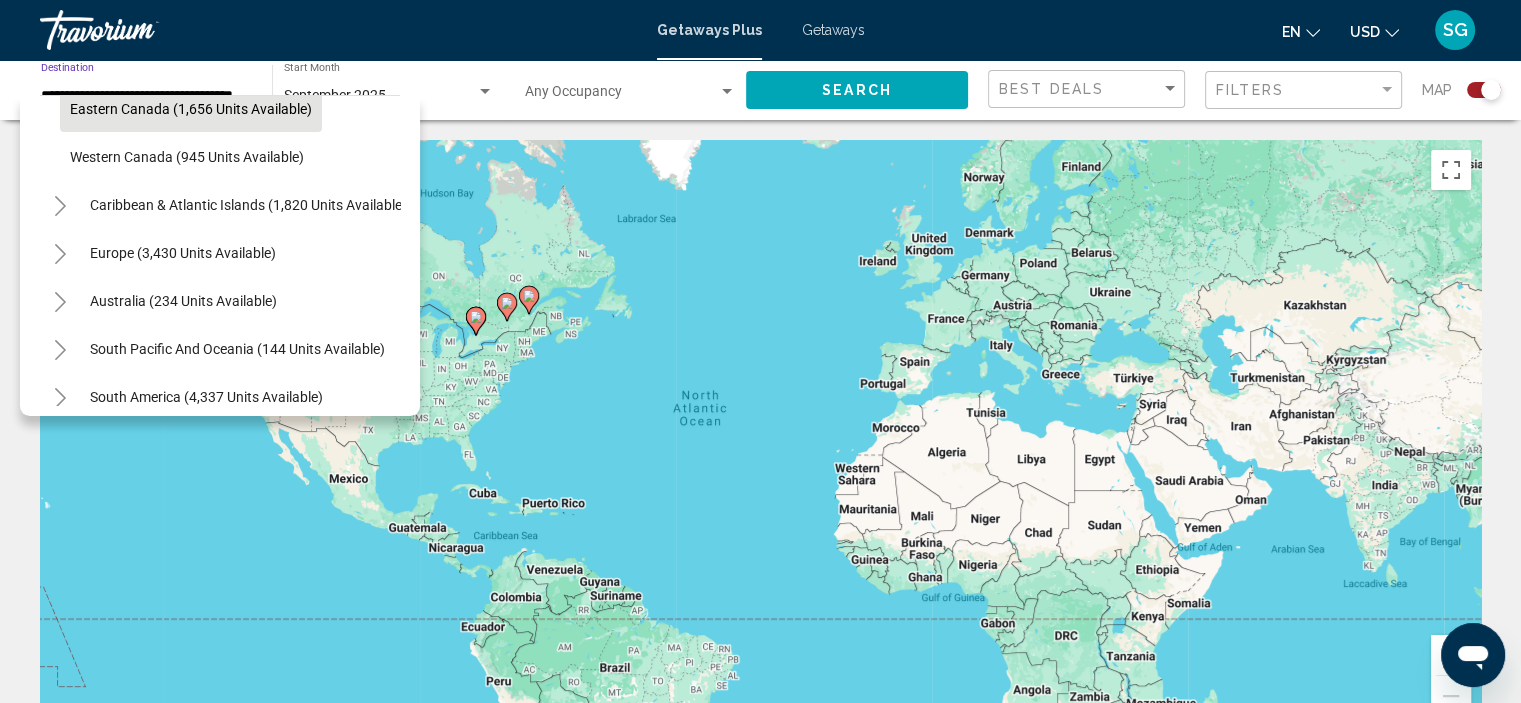 scroll, scrollTop: 214, scrollLeft: 0, axis: vertical 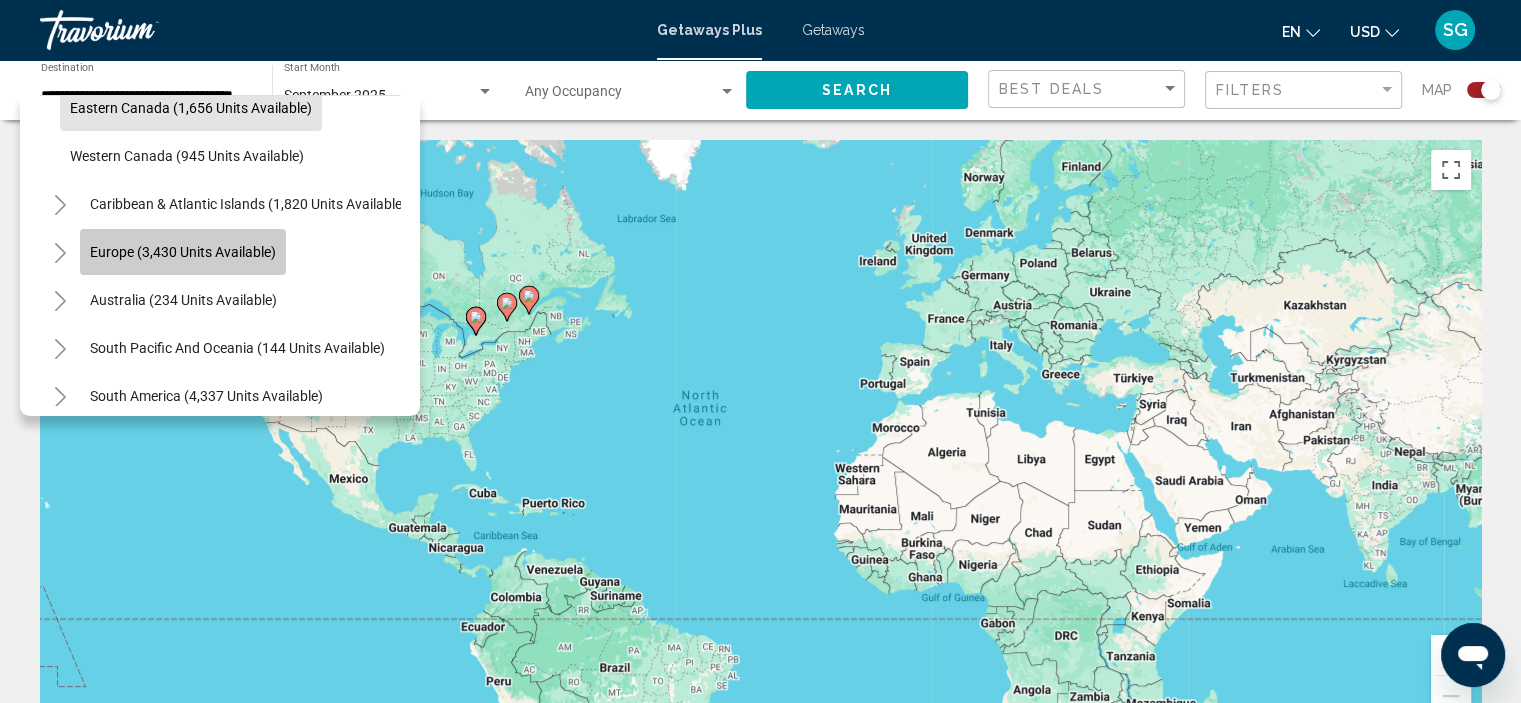 click on "Europe (3,430 units available)" 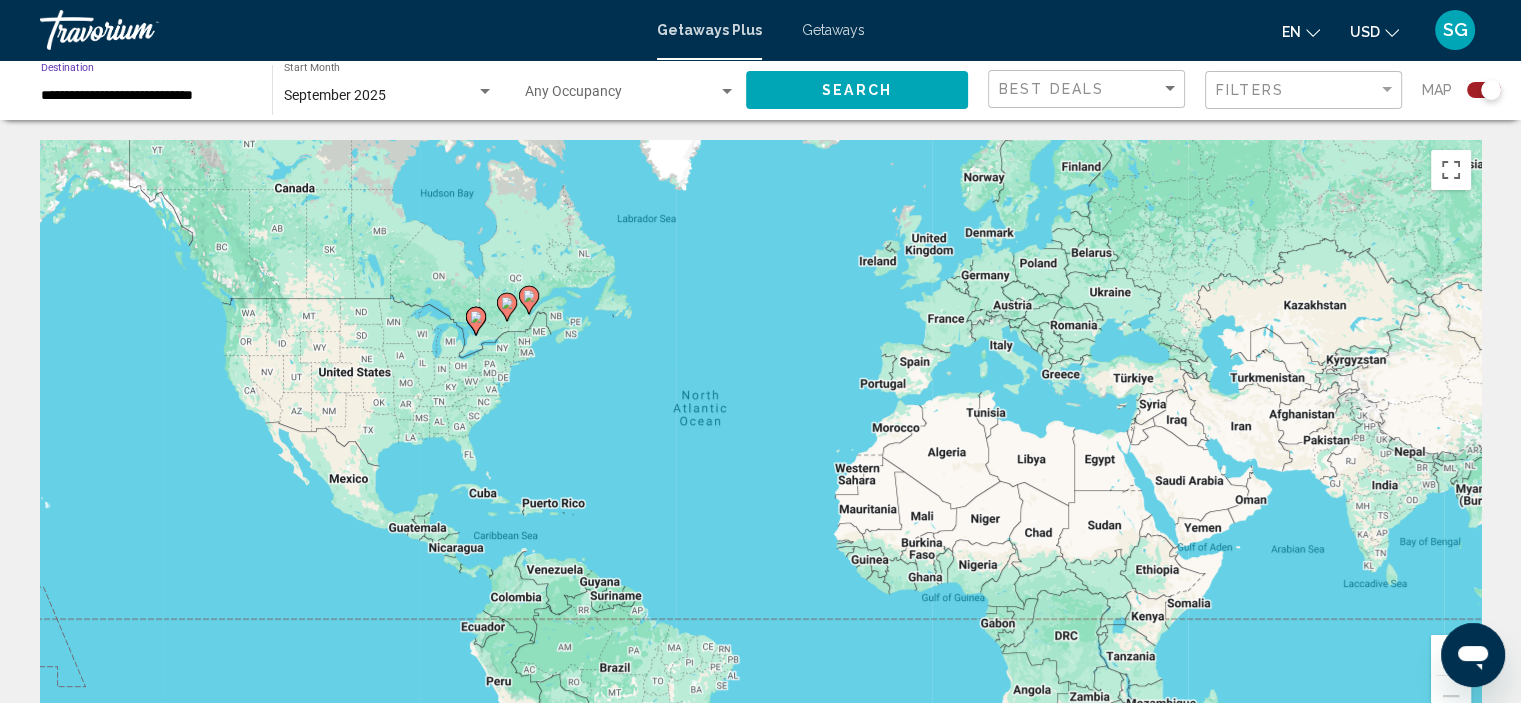 click on "**********" at bounding box center [146, 96] 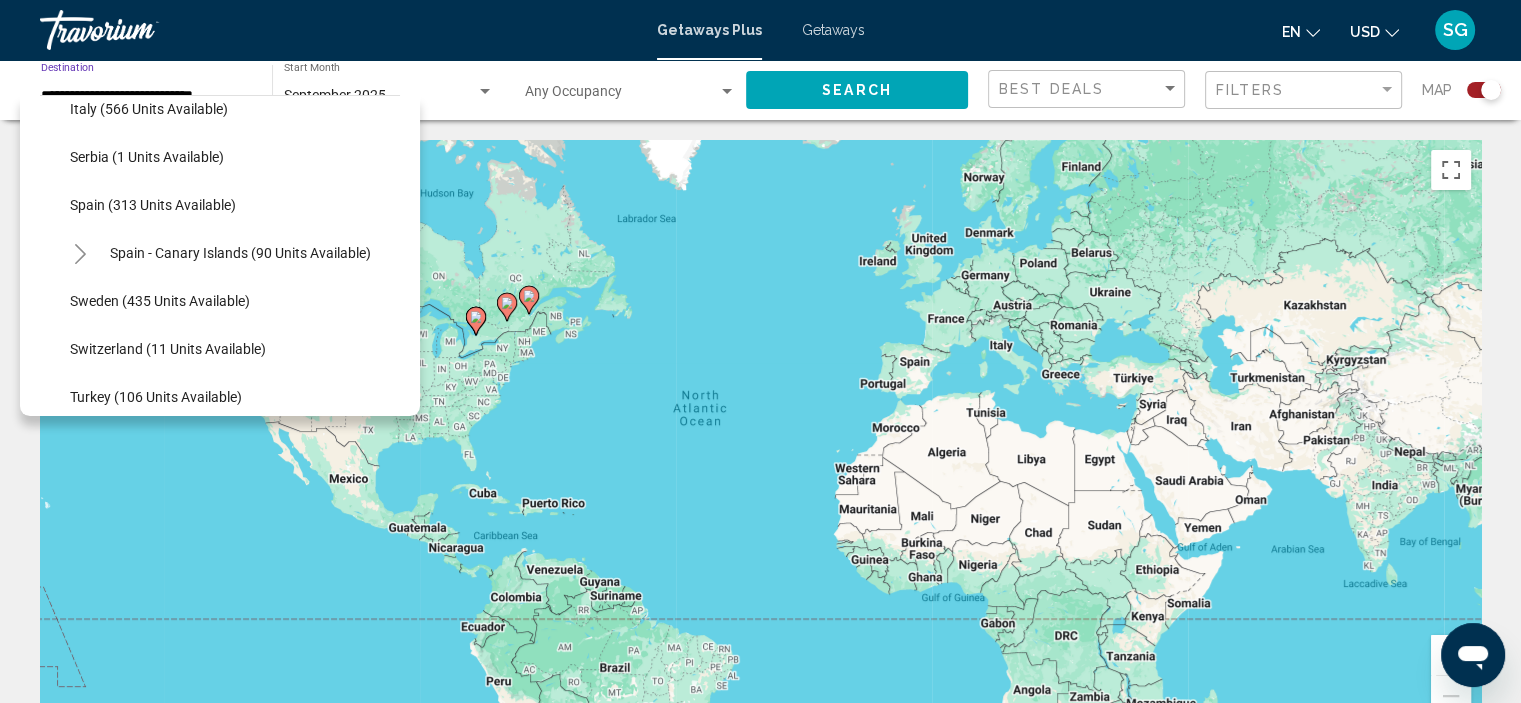 scroll, scrollTop: 790, scrollLeft: 0, axis: vertical 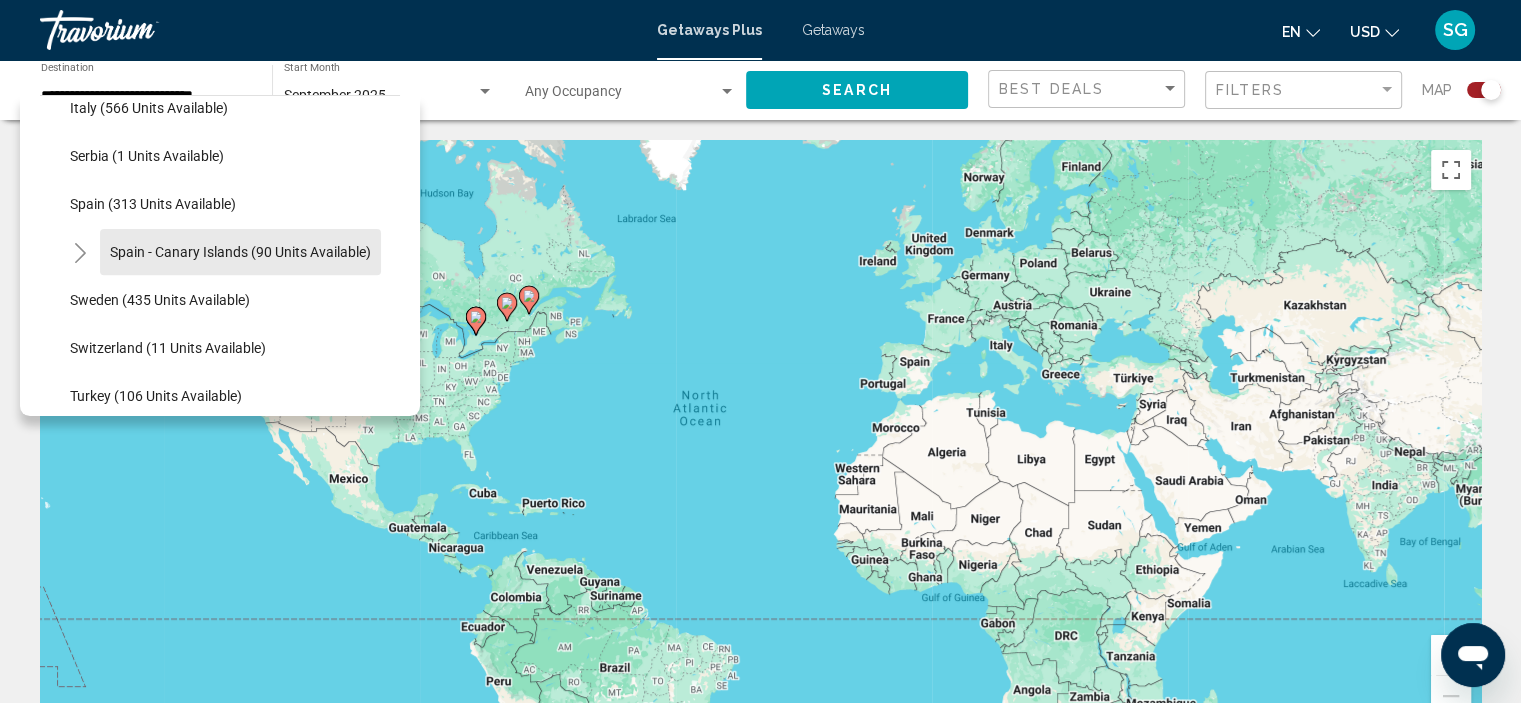 click on "Spain - Canary Islands (90 units available)" 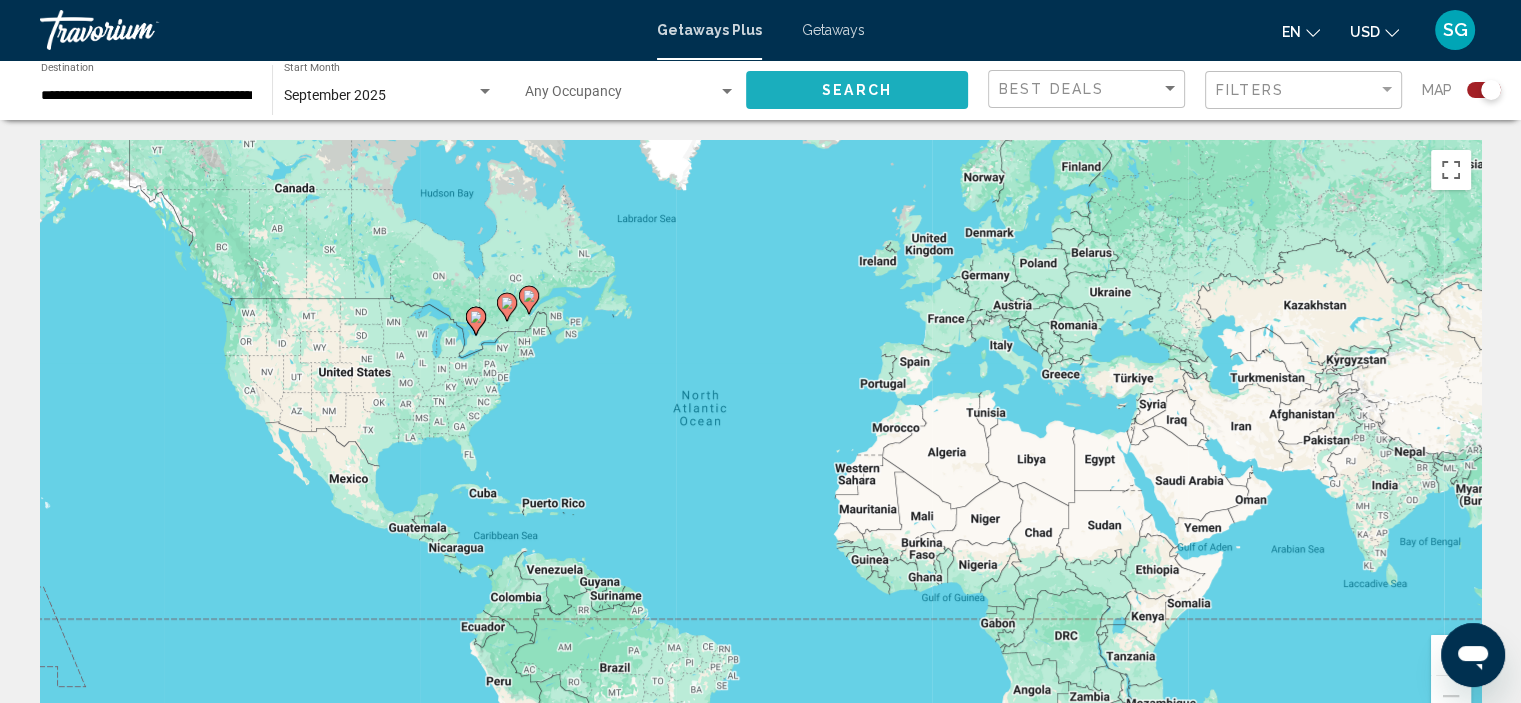 click on "Search" 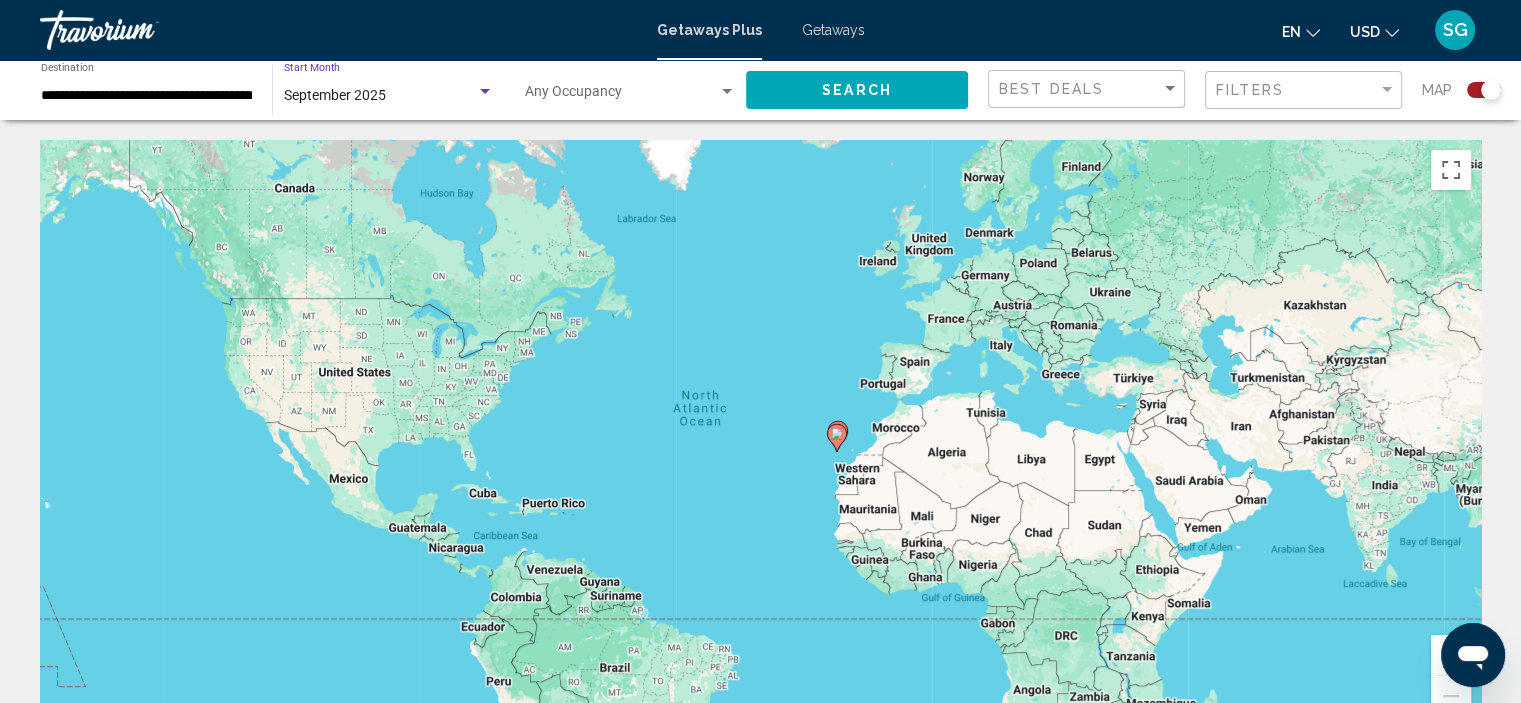 click on "September 2025" at bounding box center (380, 96) 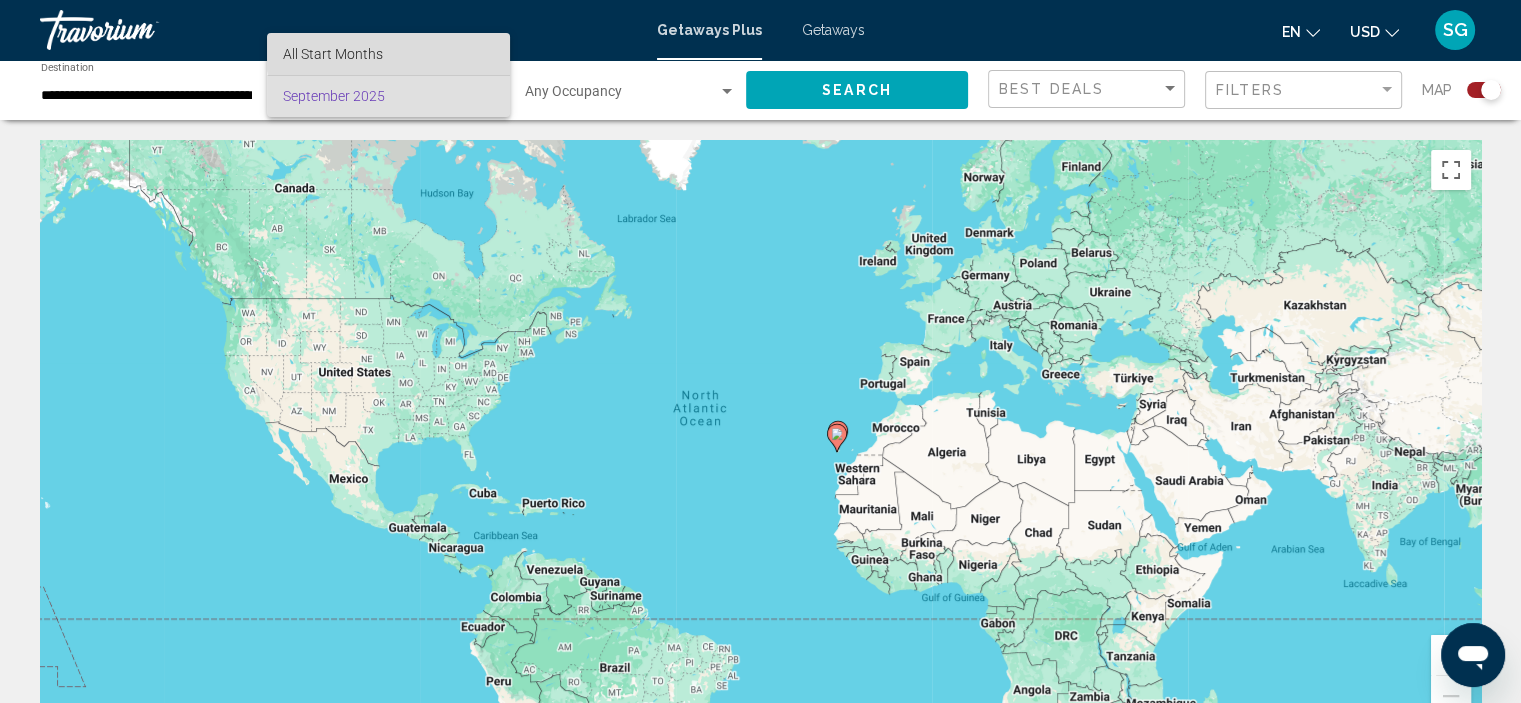 click on "All Start Months" at bounding box center [388, 54] 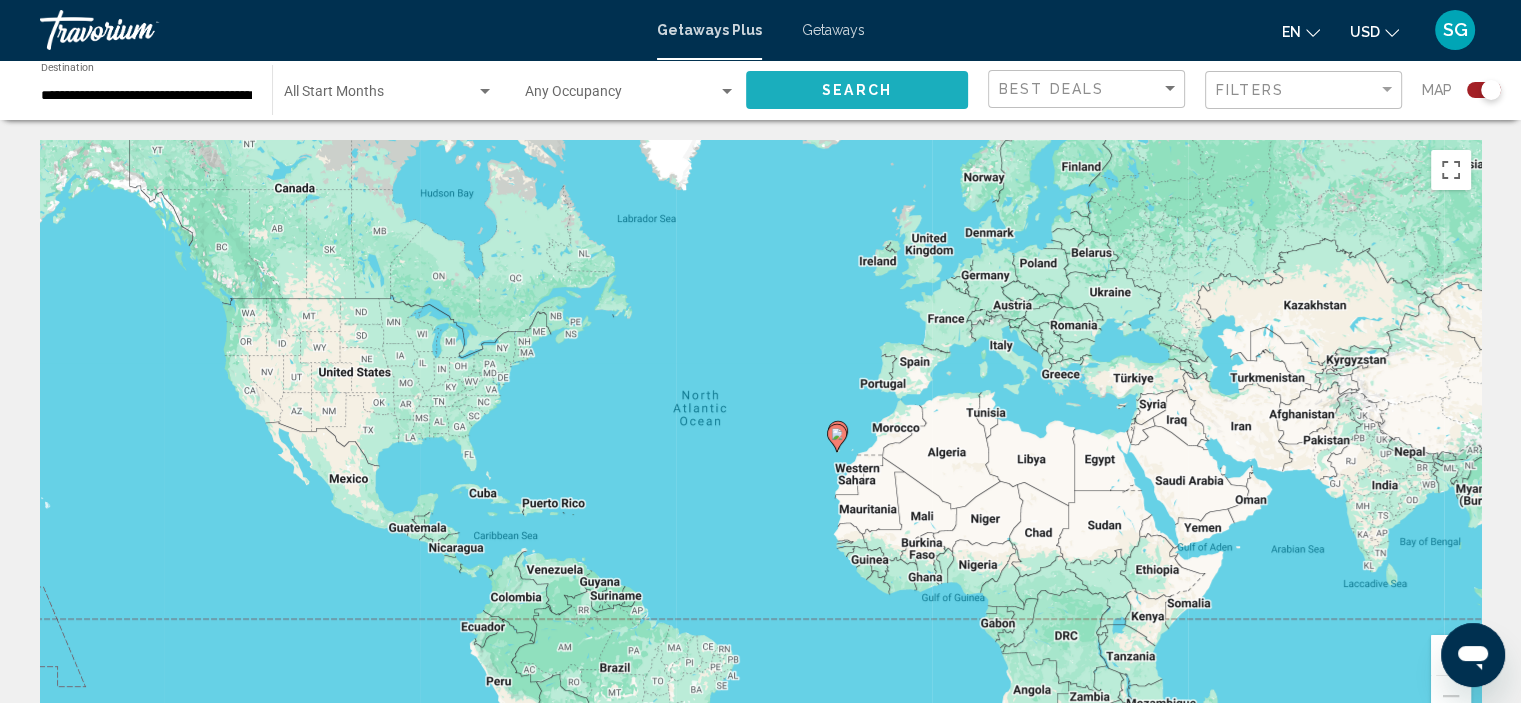 click on "Search" 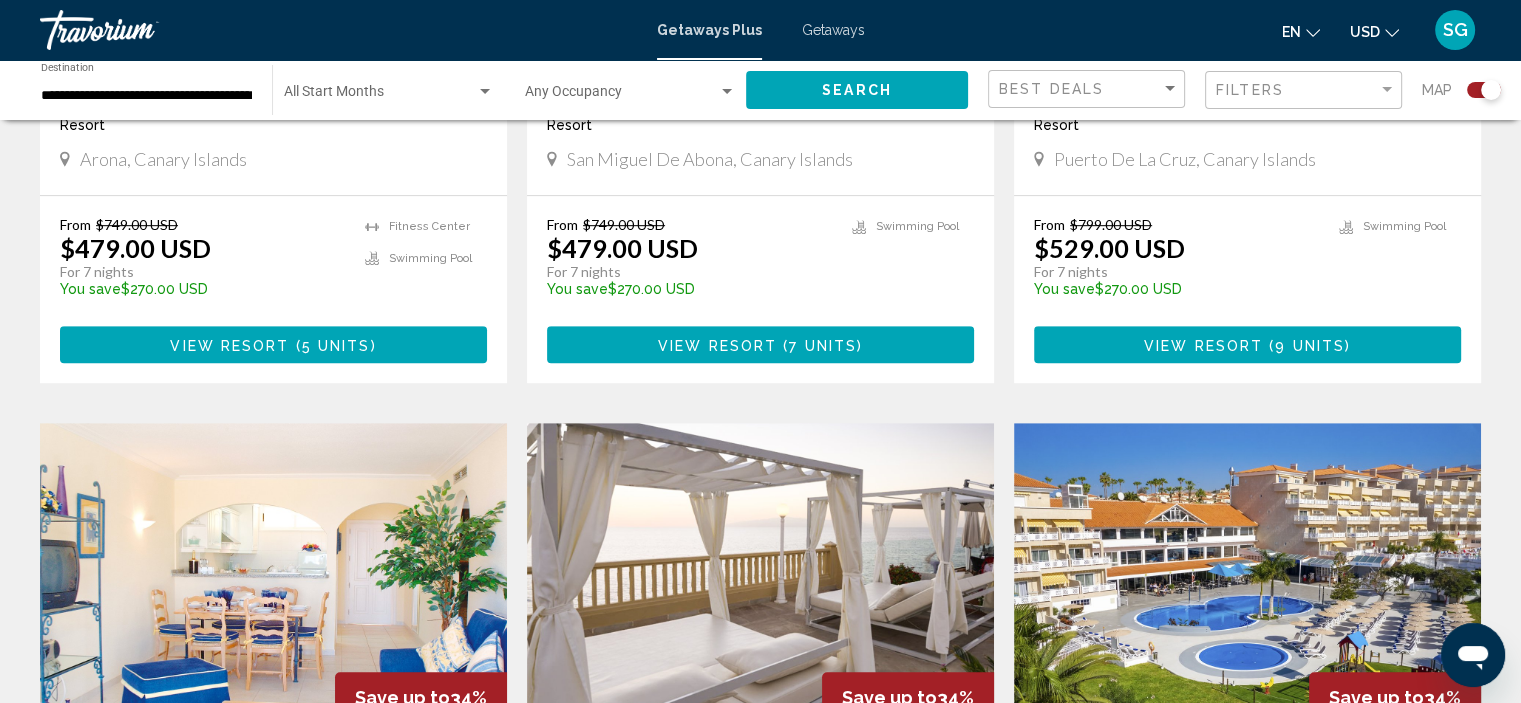 scroll, scrollTop: 1086, scrollLeft: 0, axis: vertical 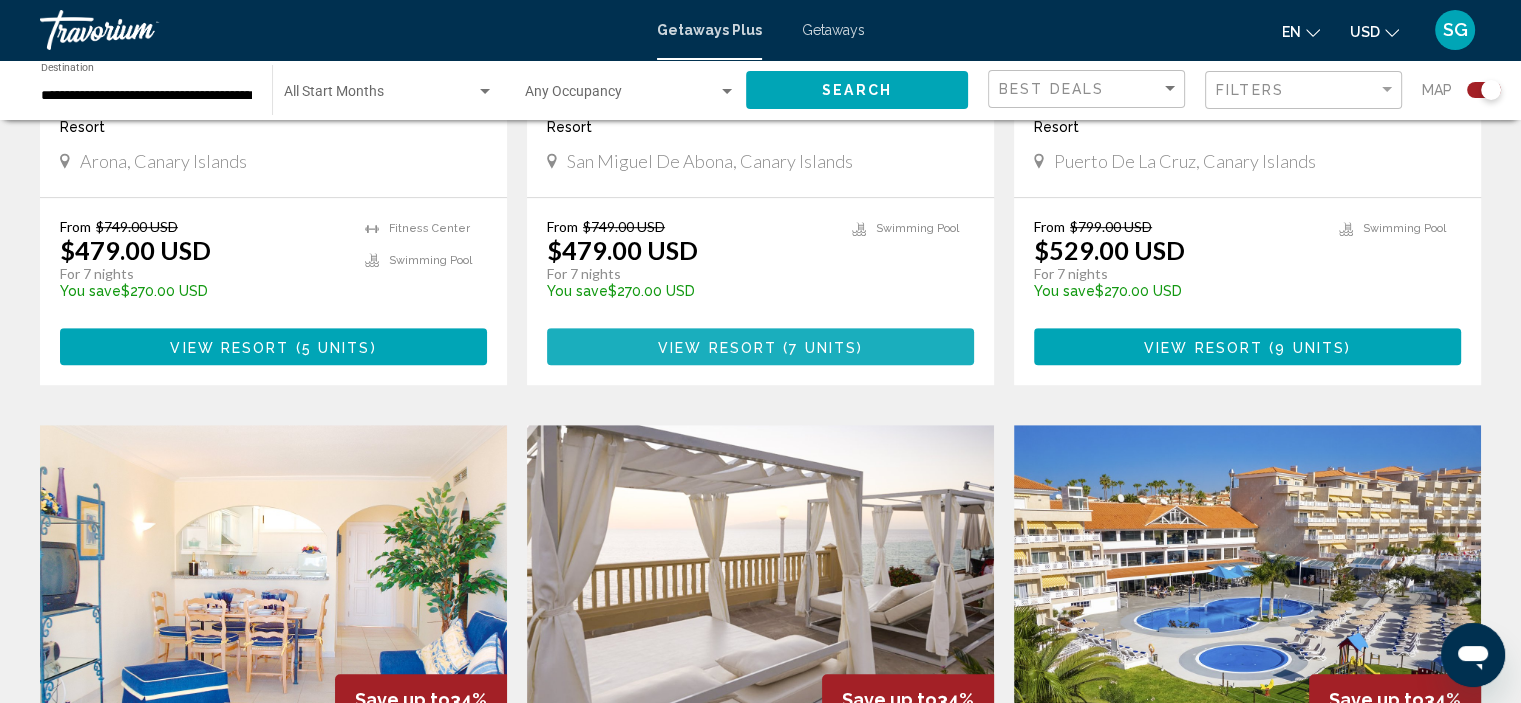 click on "7 units" at bounding box center [823, 347] 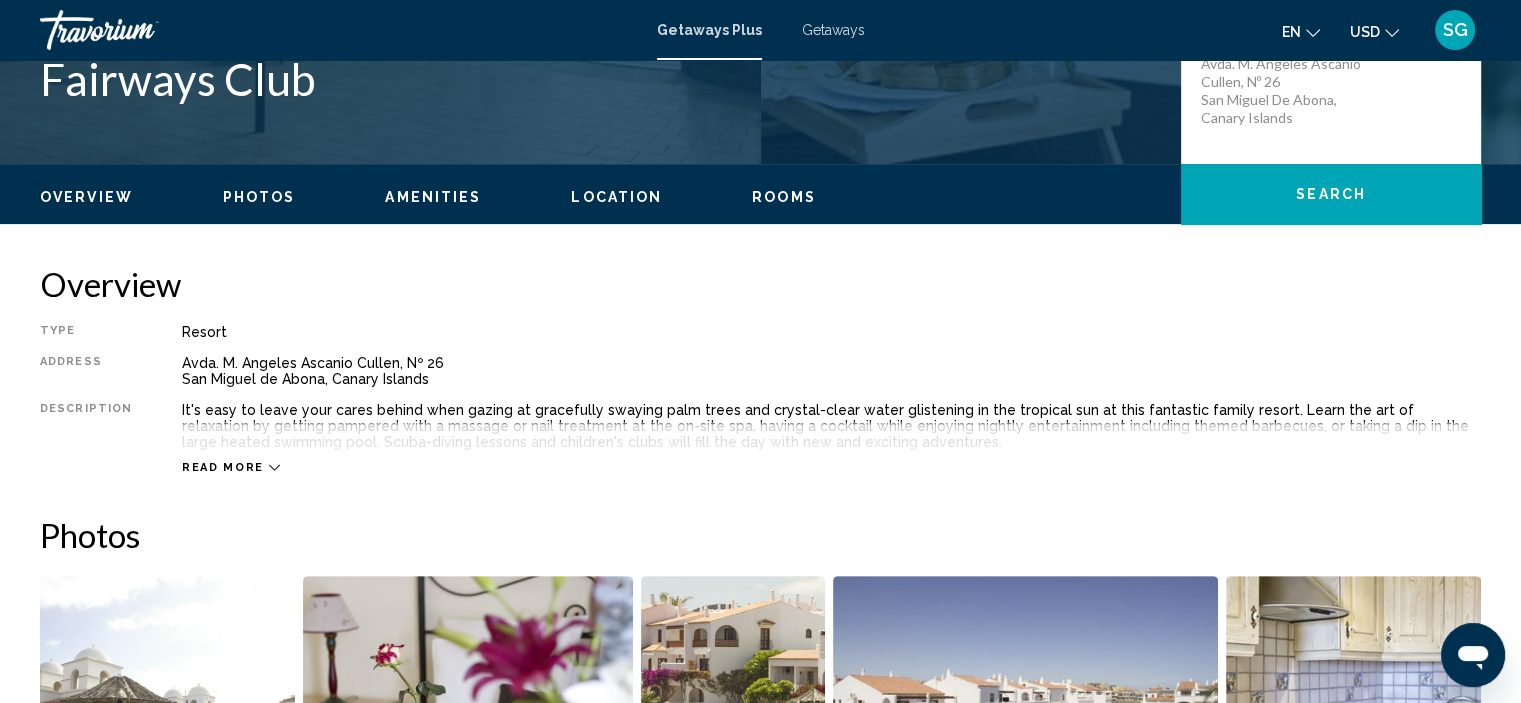 scroll, scrollTop: 481, scrollLeft: 0, axis: vertical 